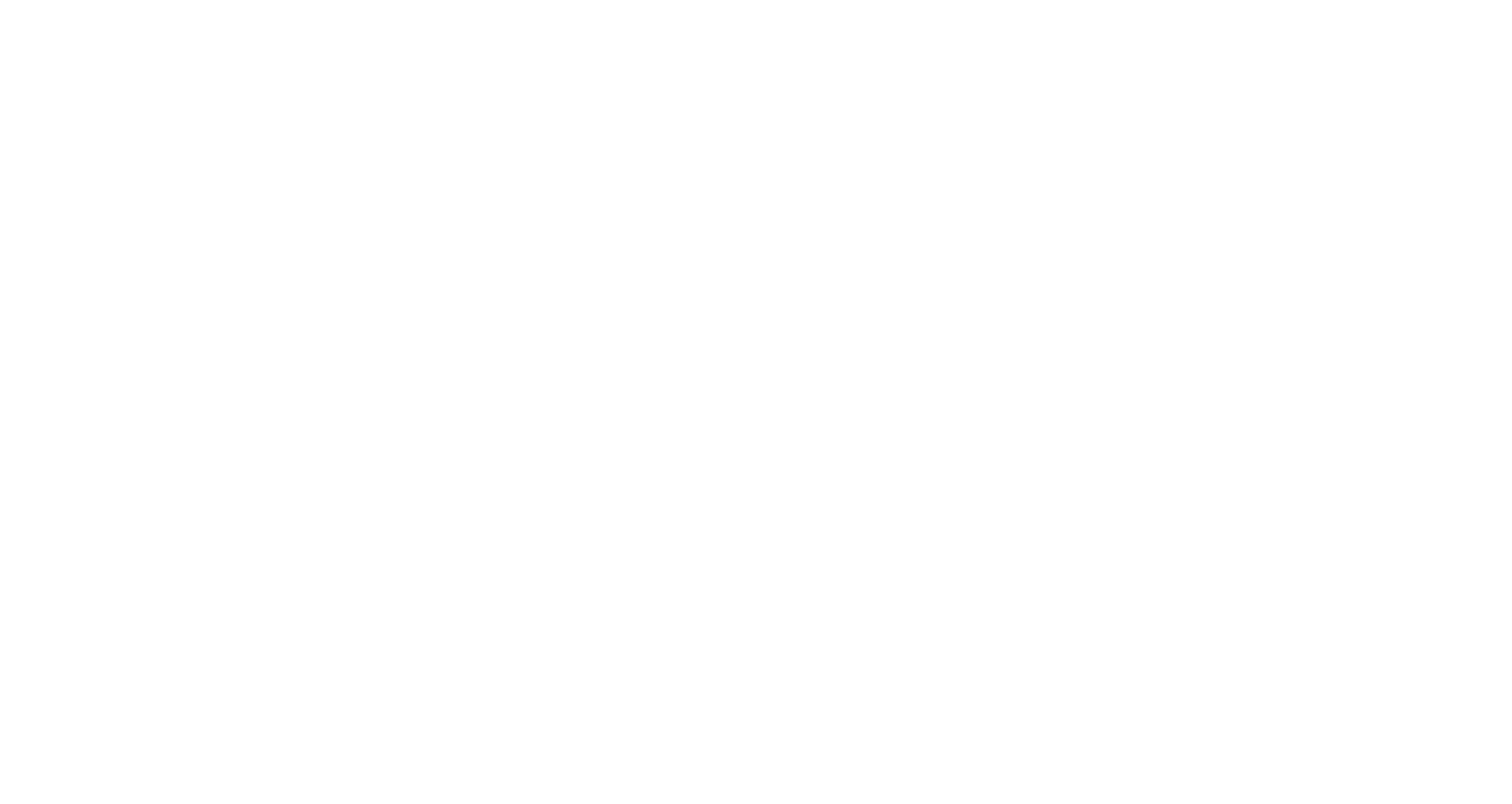 scroll, scrollTop: 0, scrollLeft: 0, axis: both 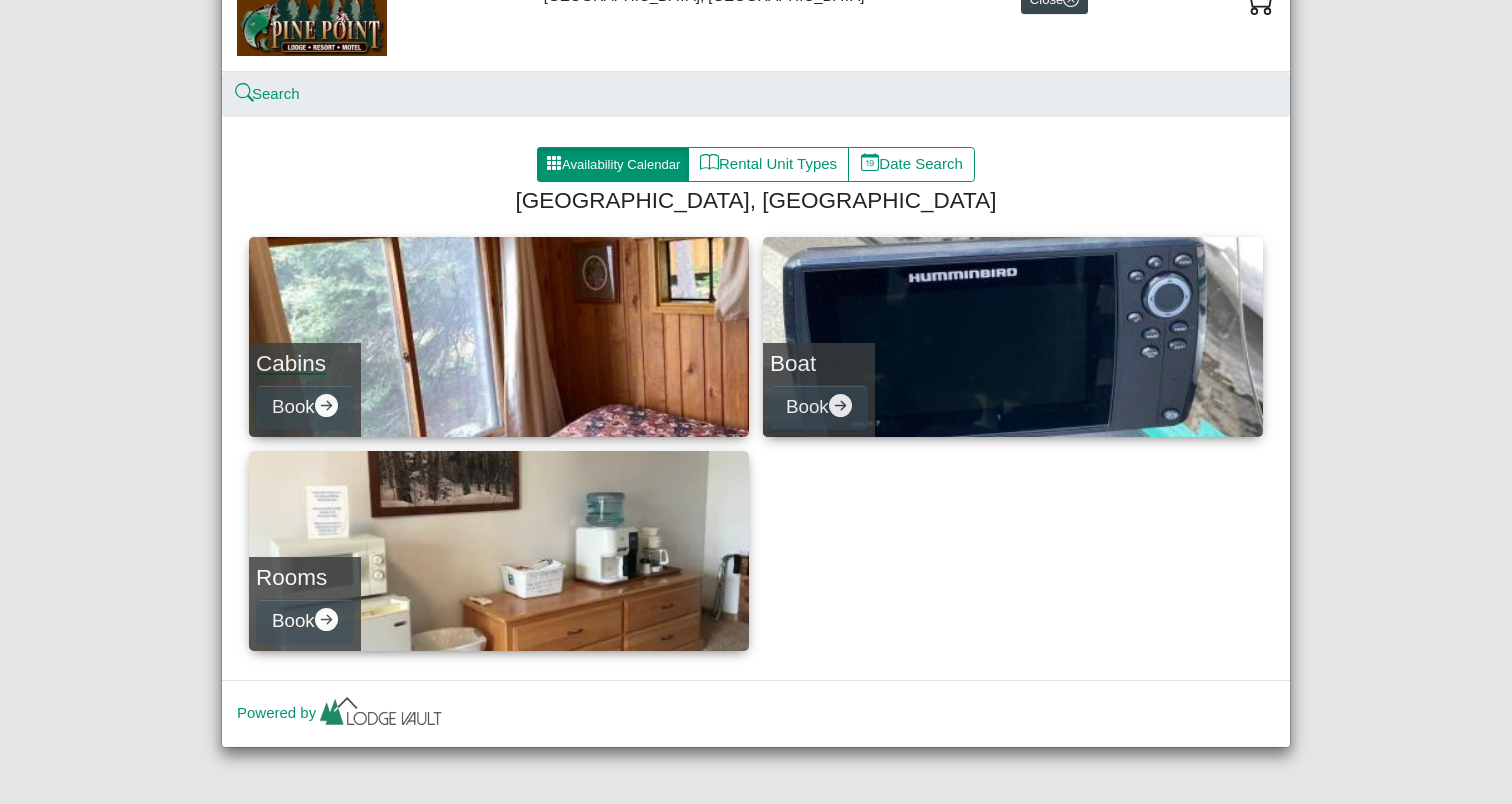 click on "Cabins  Book" at bounding box center [499, 337] 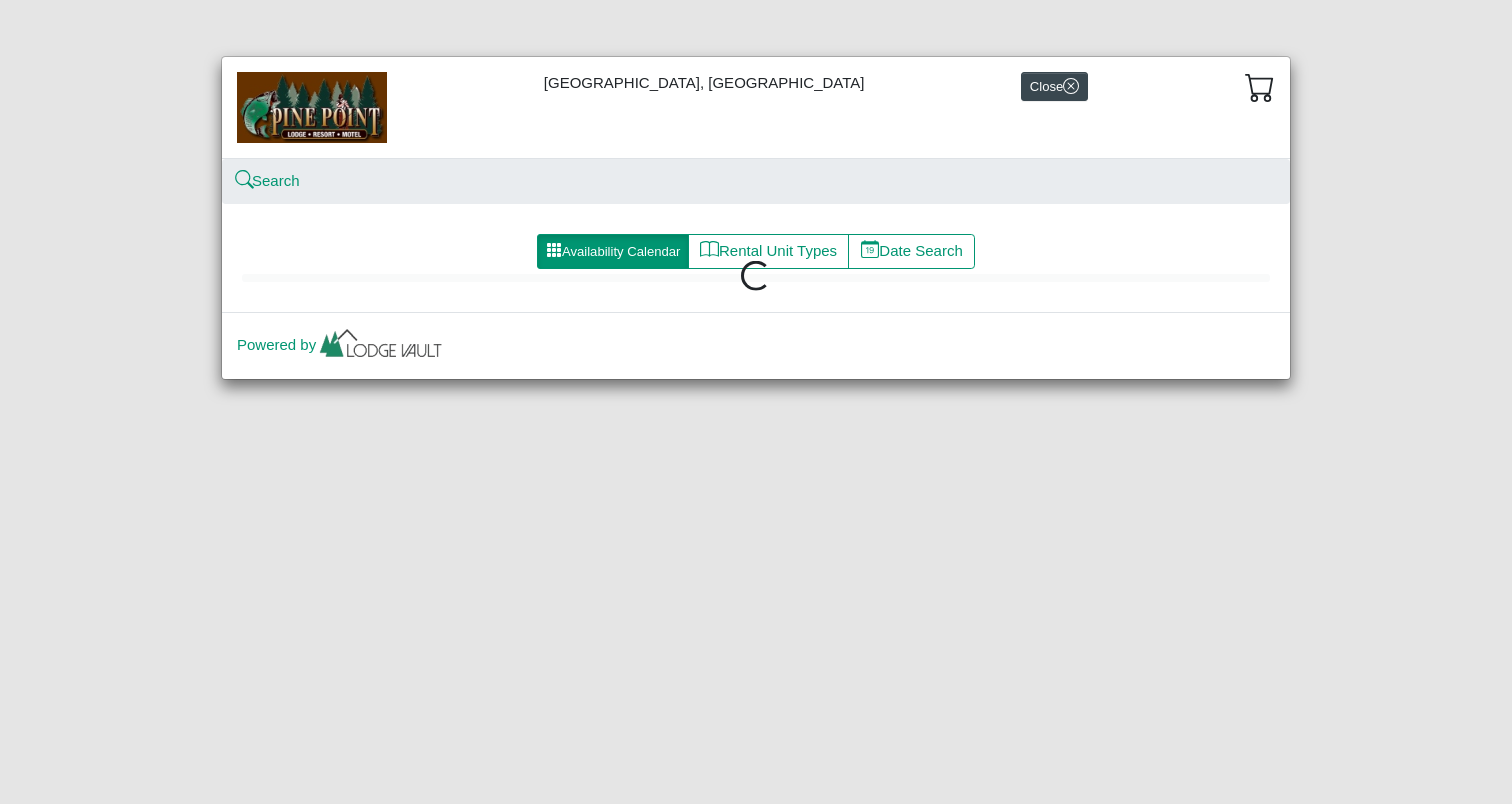 scroll, scrollTop: 0, scrollLeft: 0, axis: both 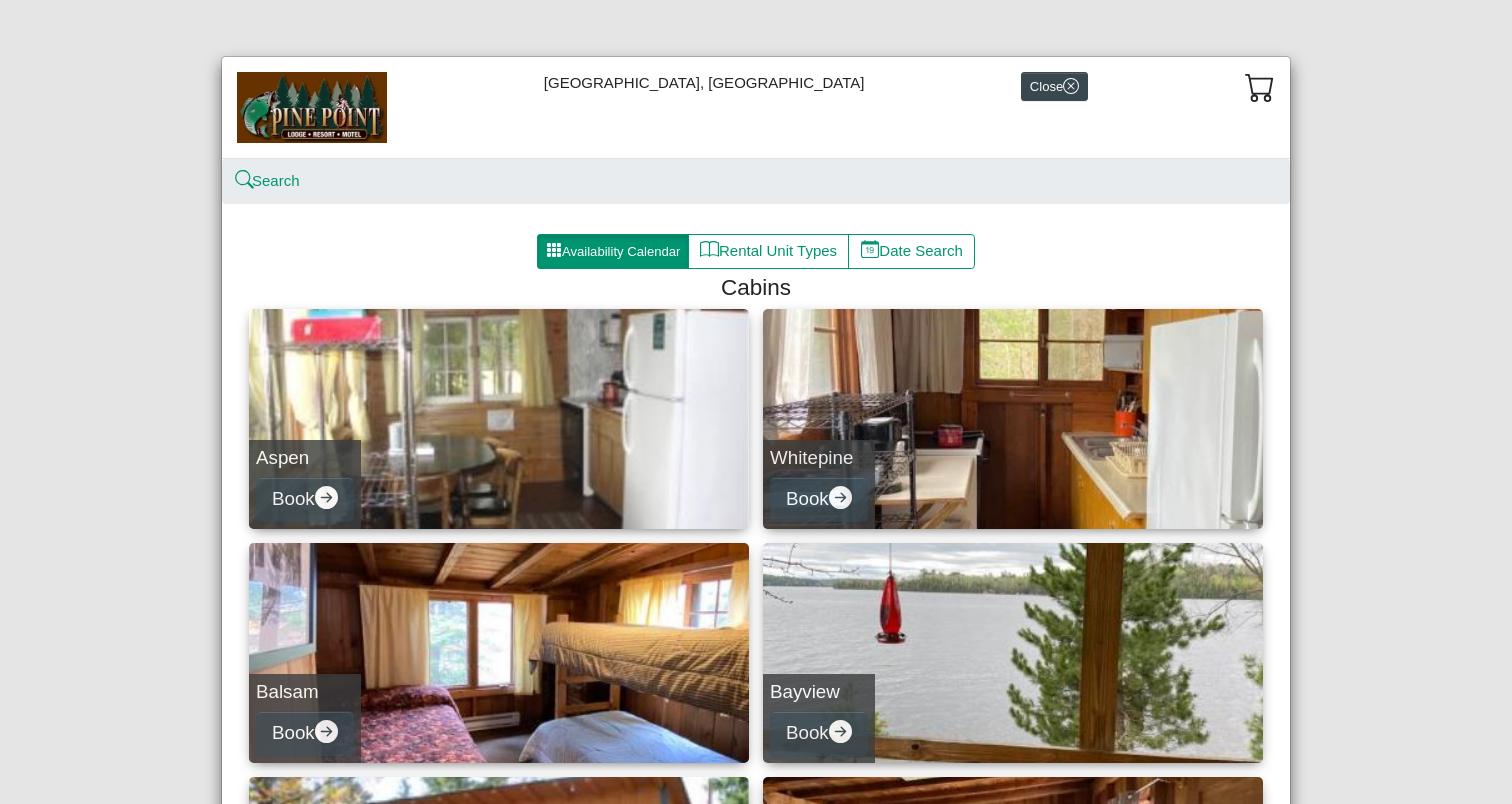 click on "Availability Calendar" at bounding box center (613, 252) 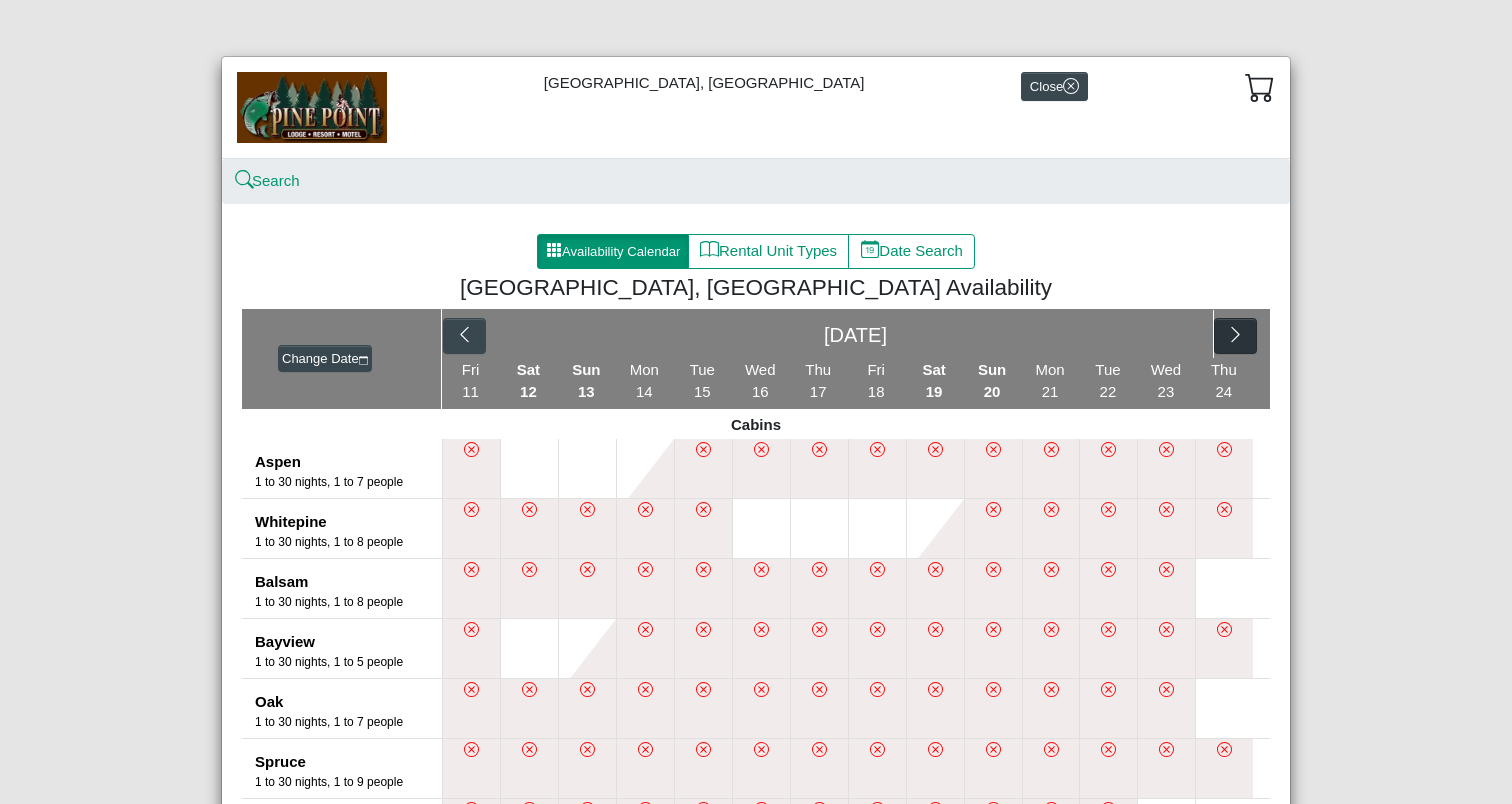click at bounding box center (1235, 336) 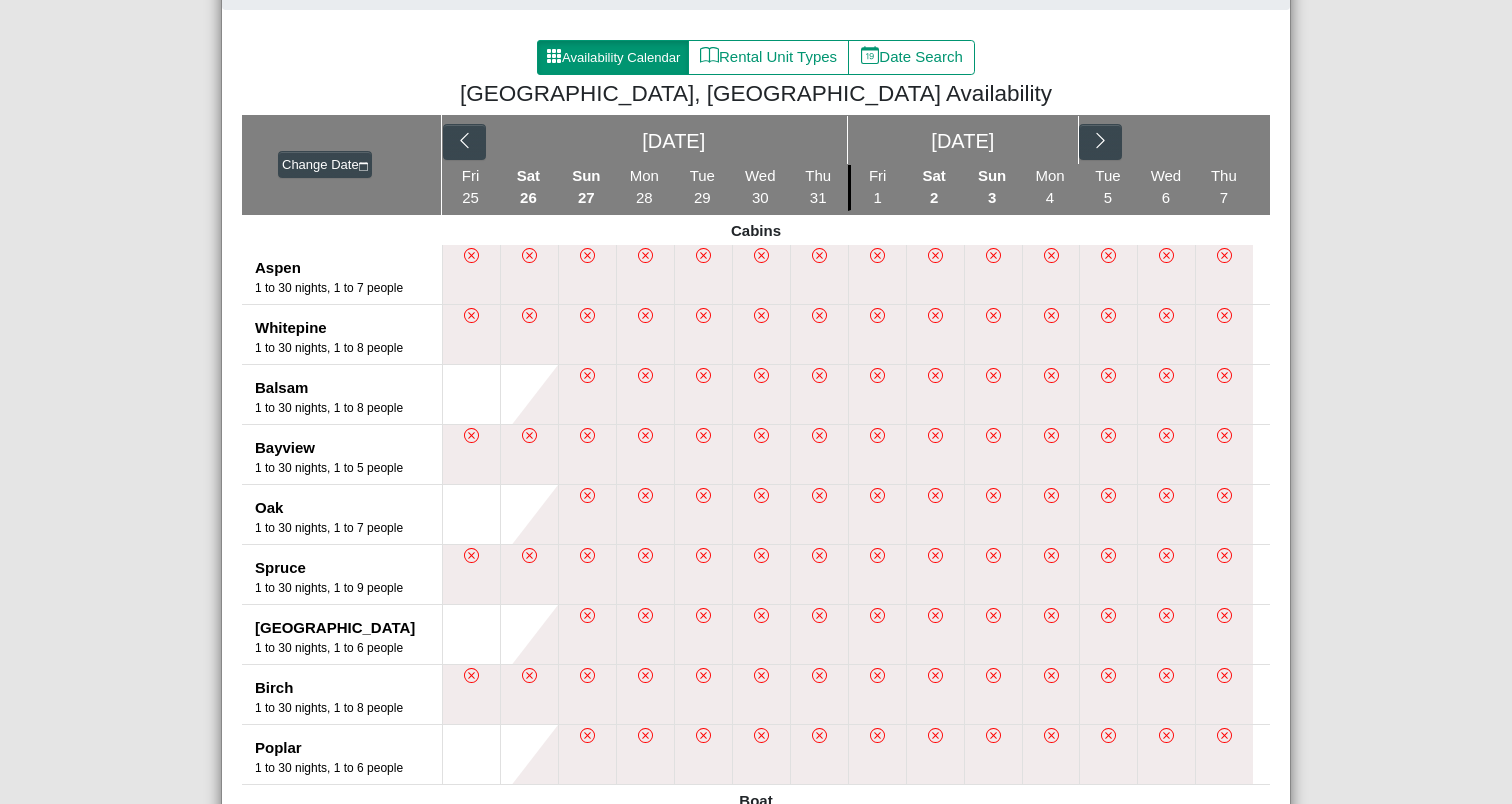 scroll, scrollTop: 25, scrollLeft: 0, axis: vertical 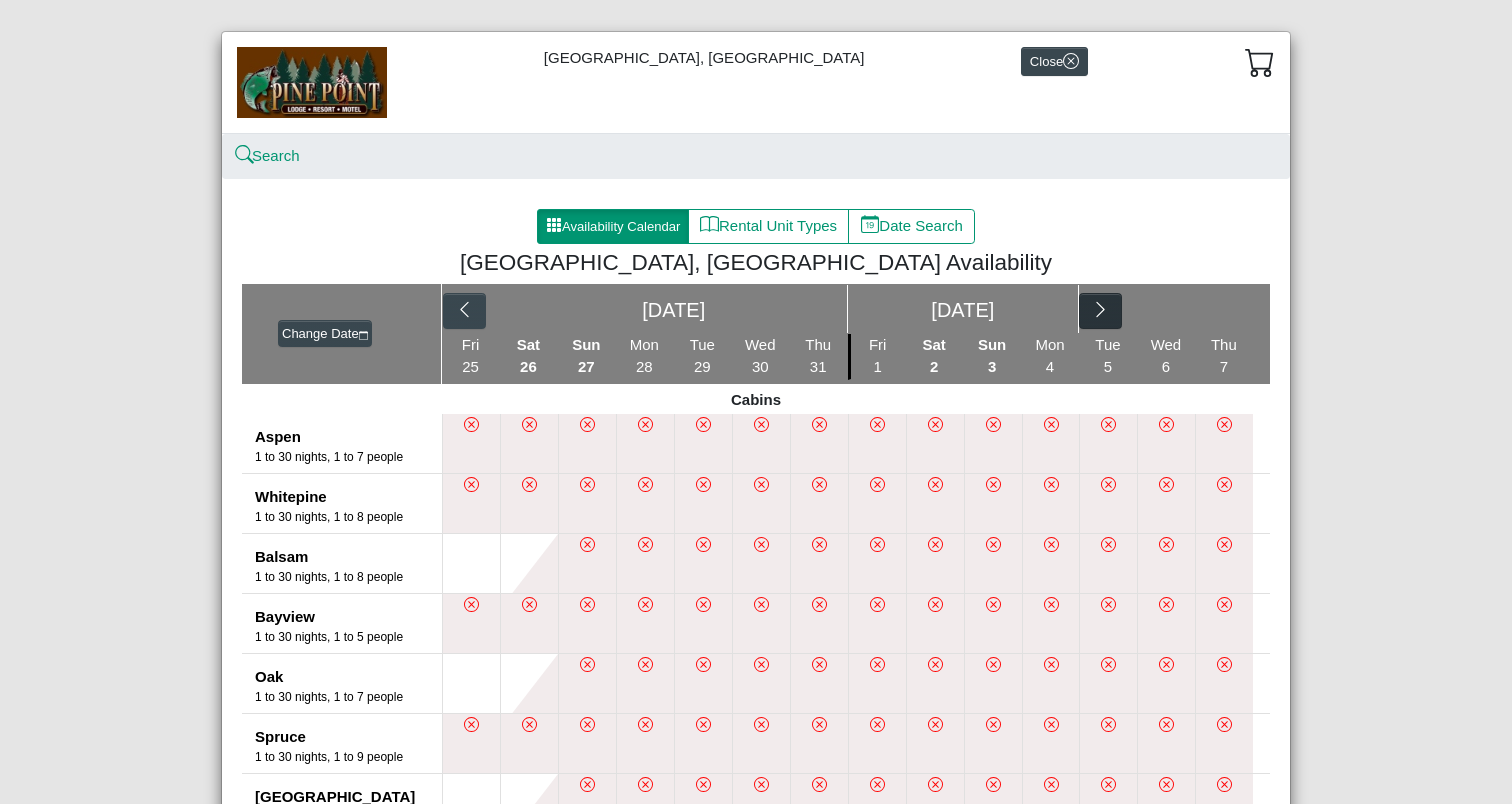 click 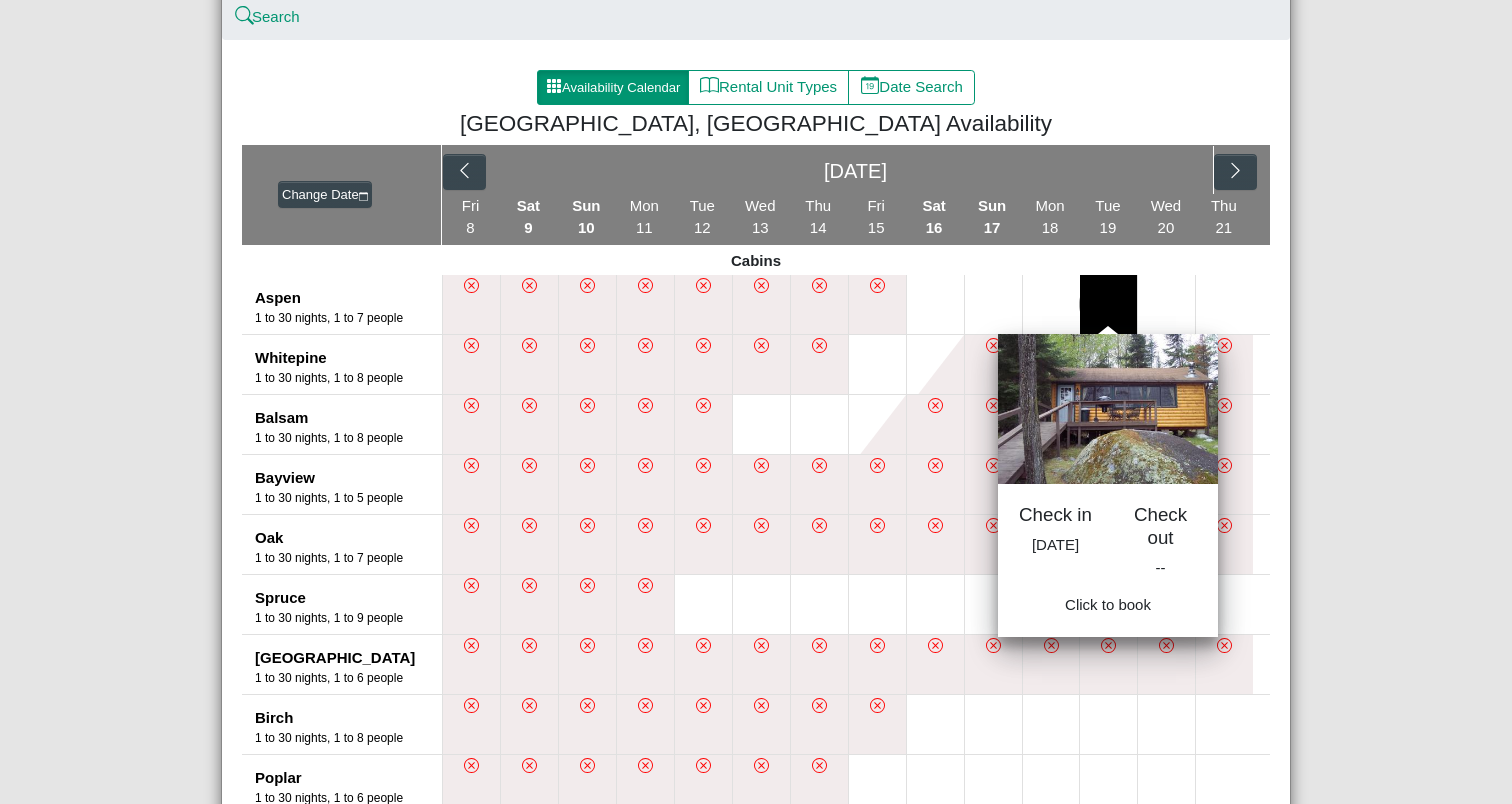 scroll, scrollTop: 153, scrollLeft: 0, axis: vertical 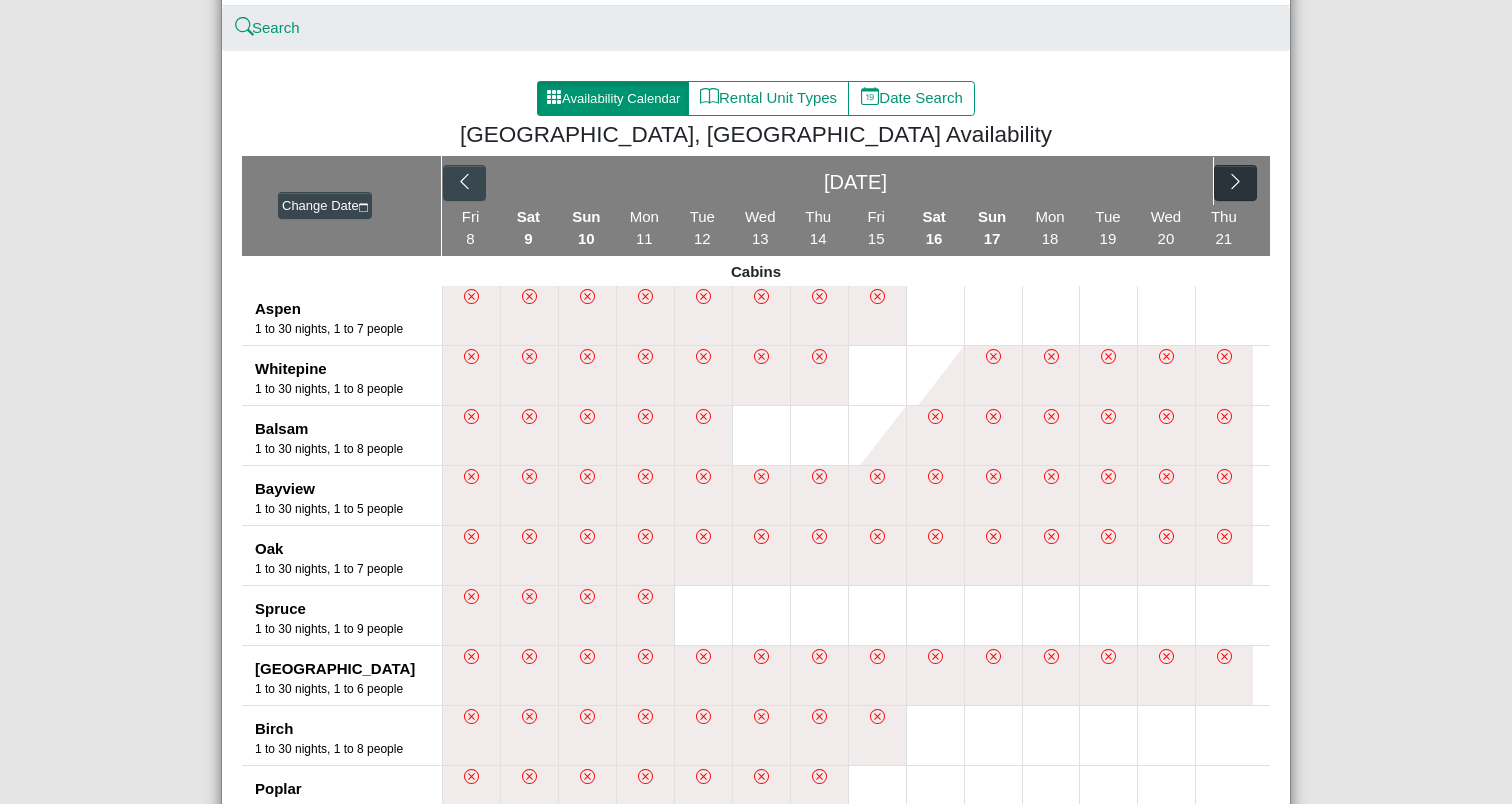 click 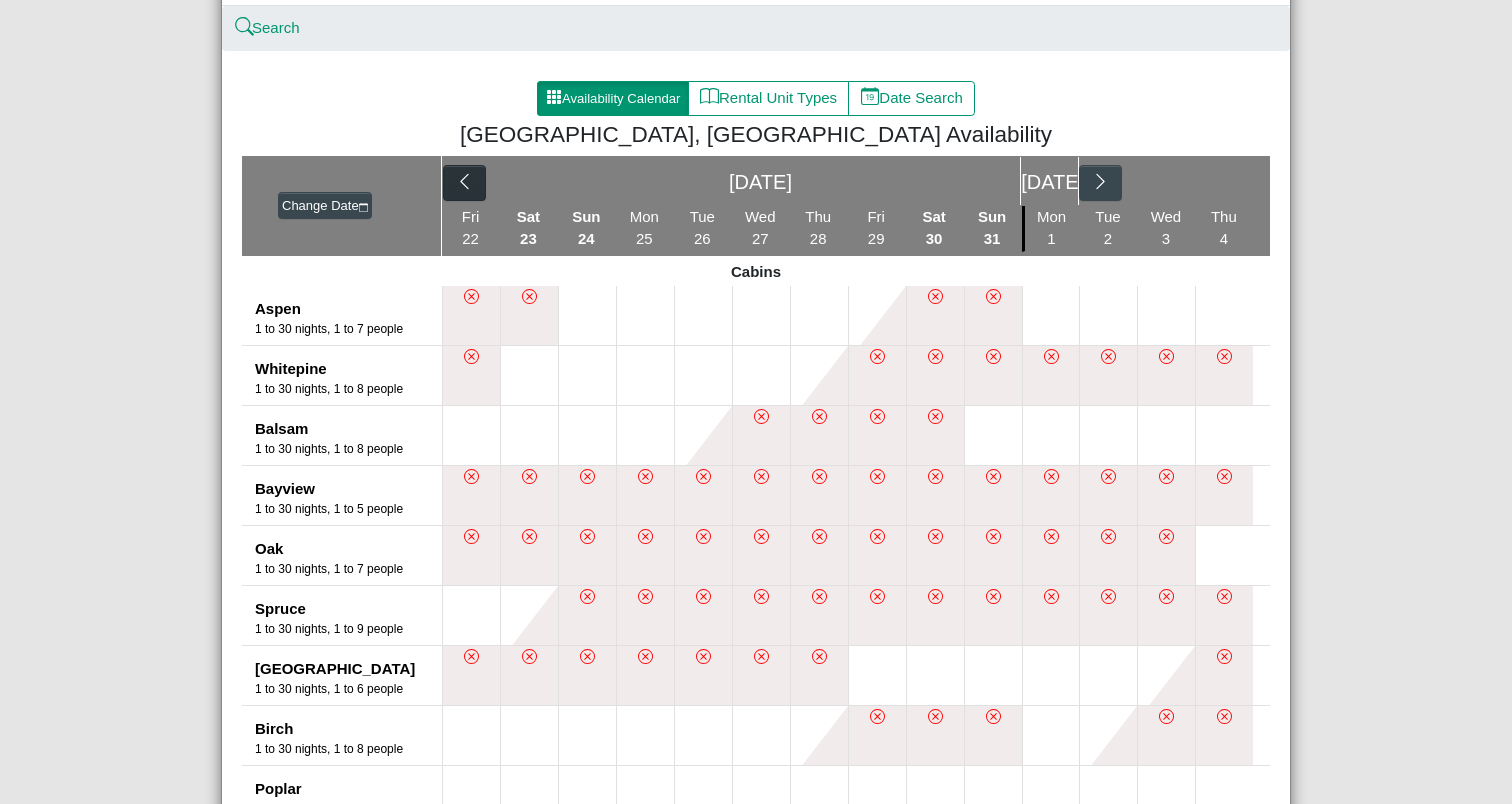 click at bounding box center [464, 183] 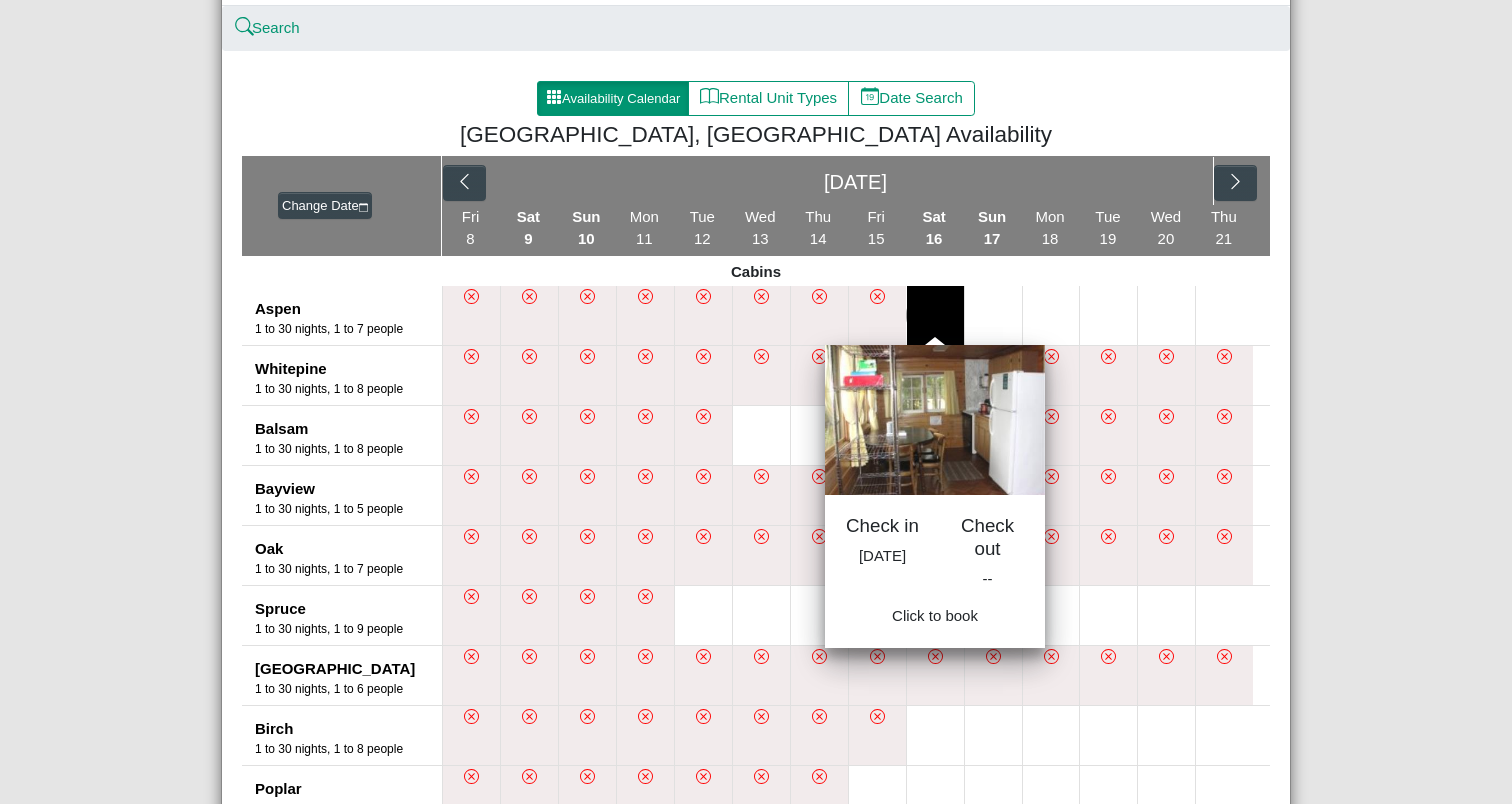 drag, startPoint x: 948, startPoint y: 307, endPoint x: 934, endPoint y: 311, distance: 14.56022 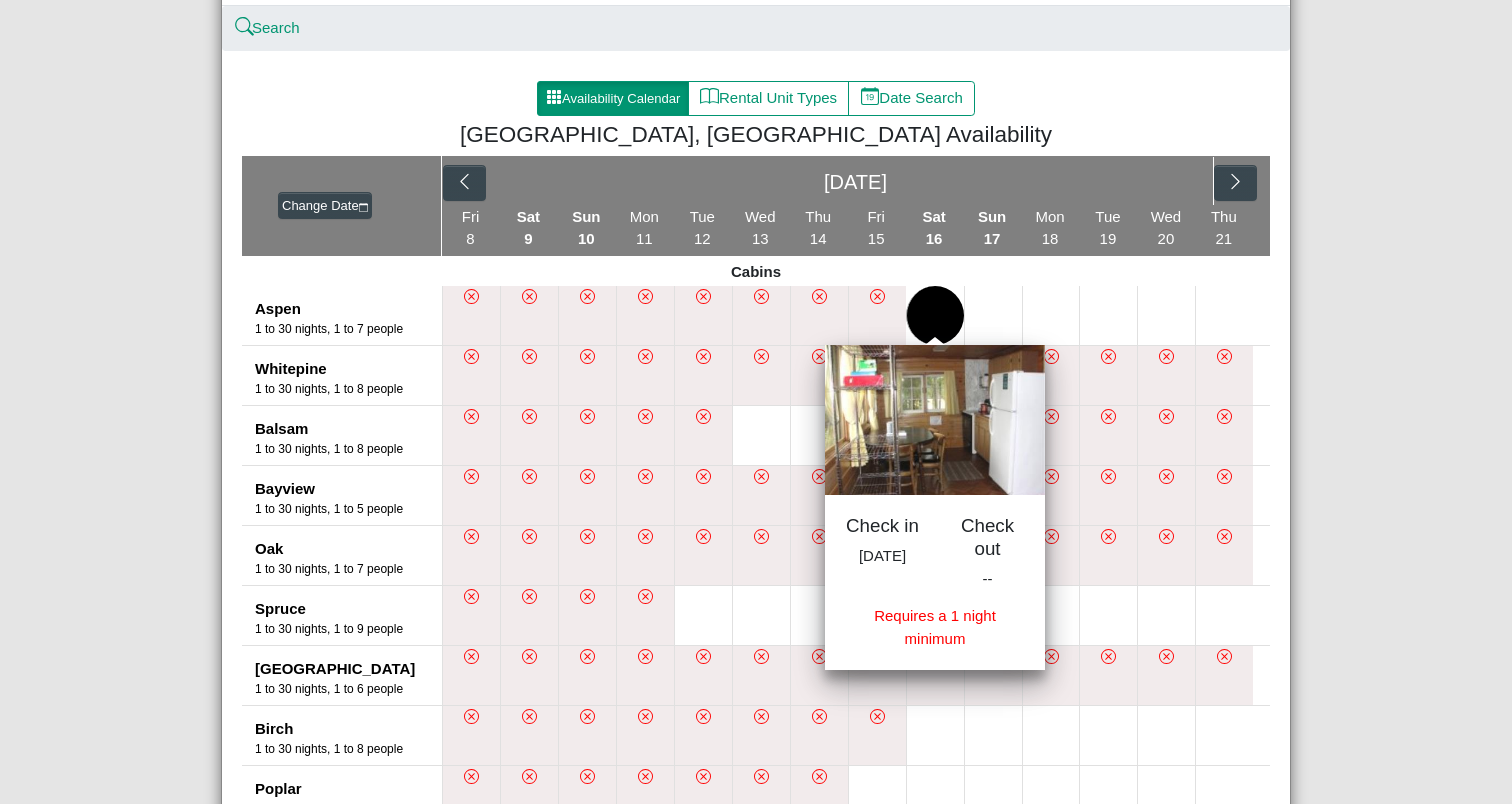 click at bounding box center [935, 315] 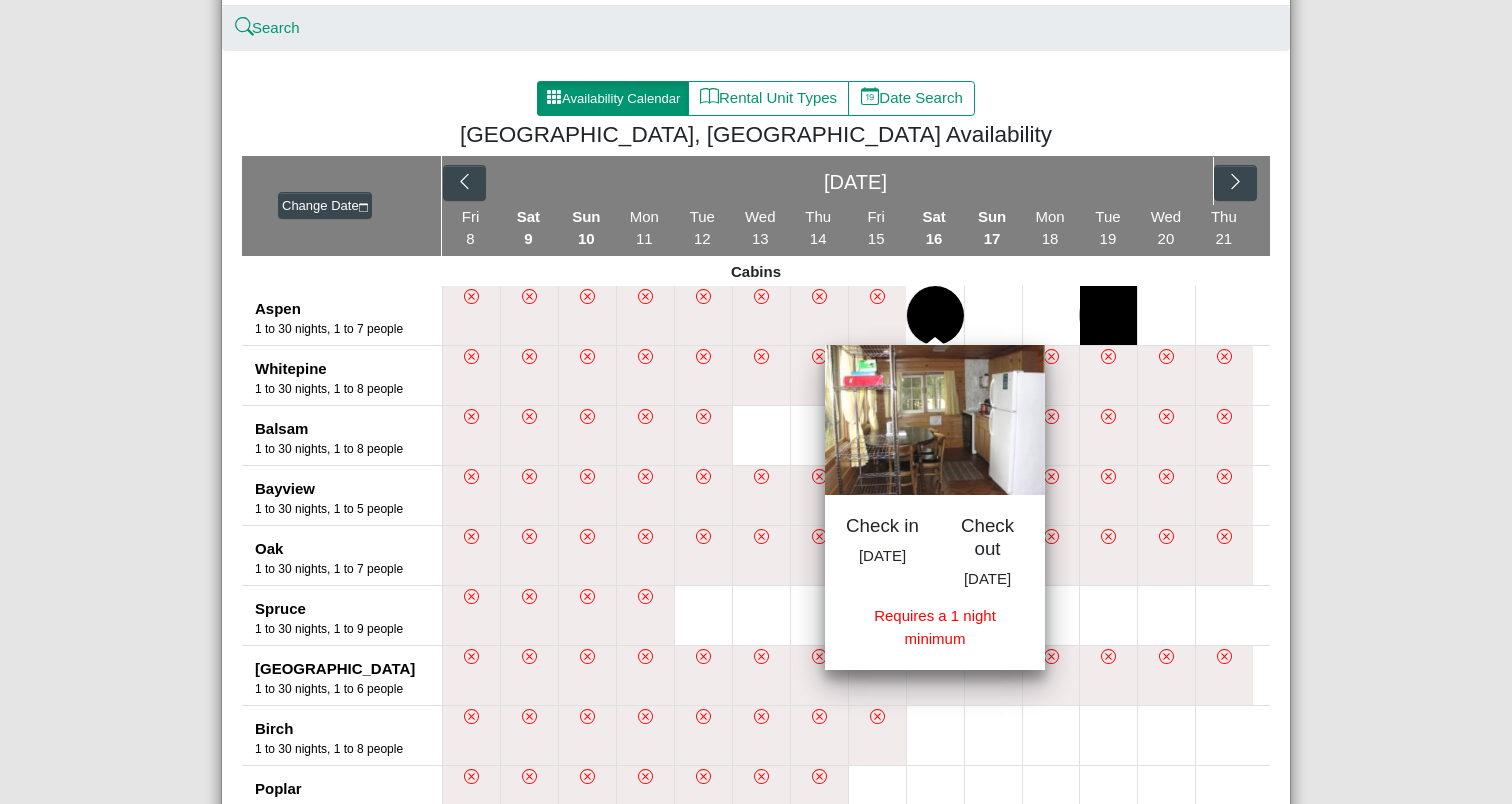 click at bounding box center [1108, 315] 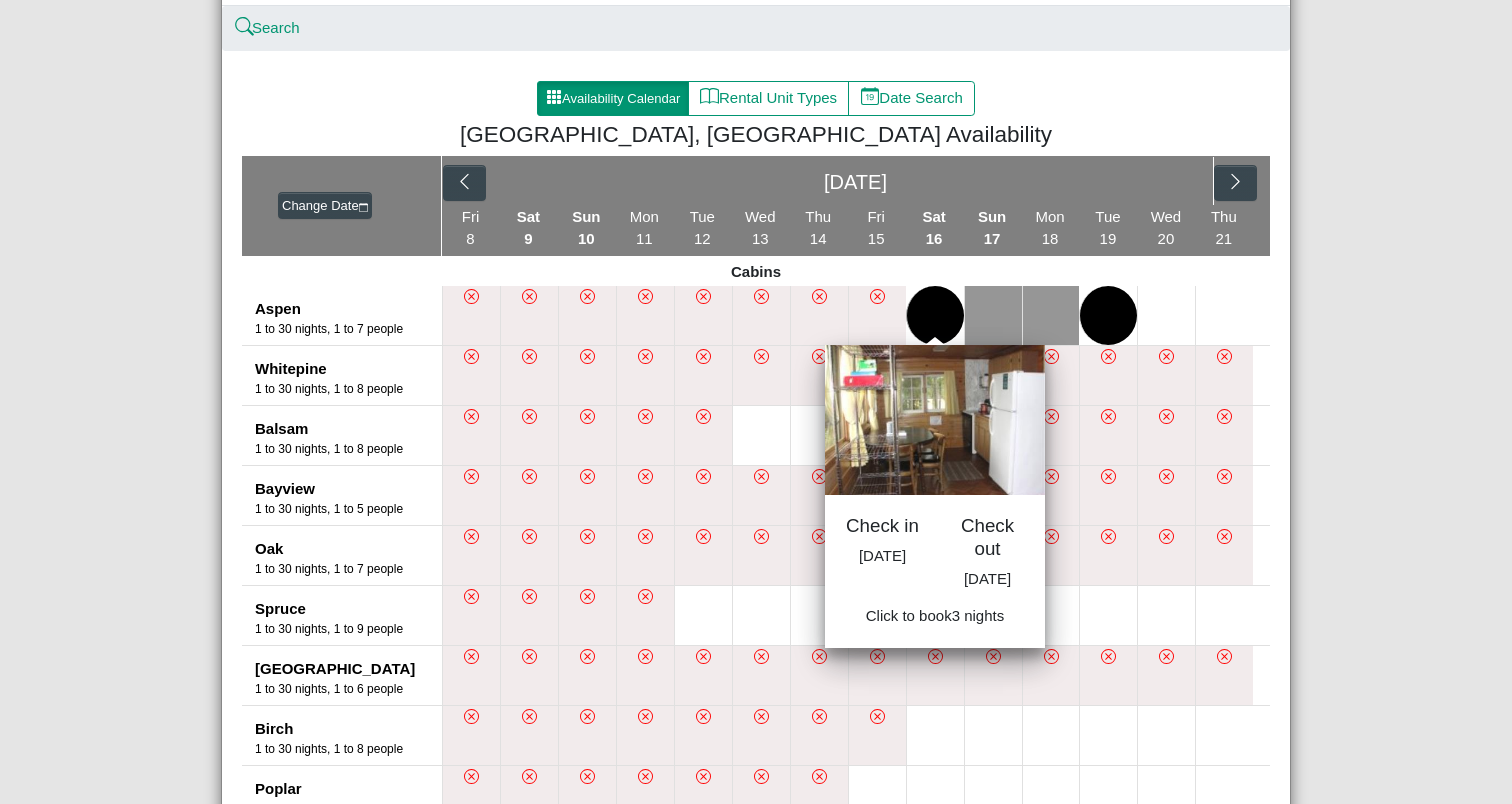 click at bounding box center [935, 315] 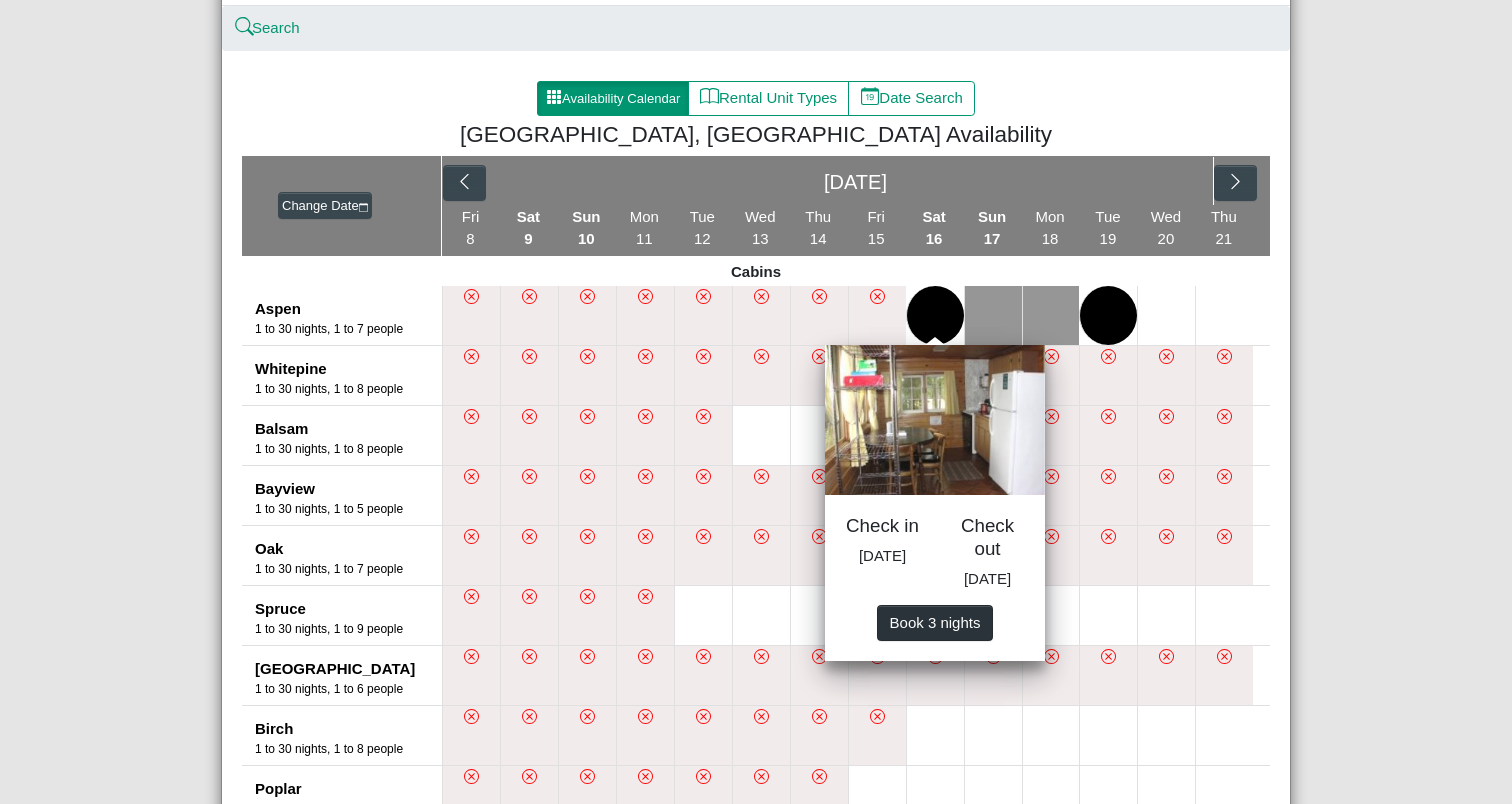 click on "Book 3 night s" at bounding box center (935, 621) 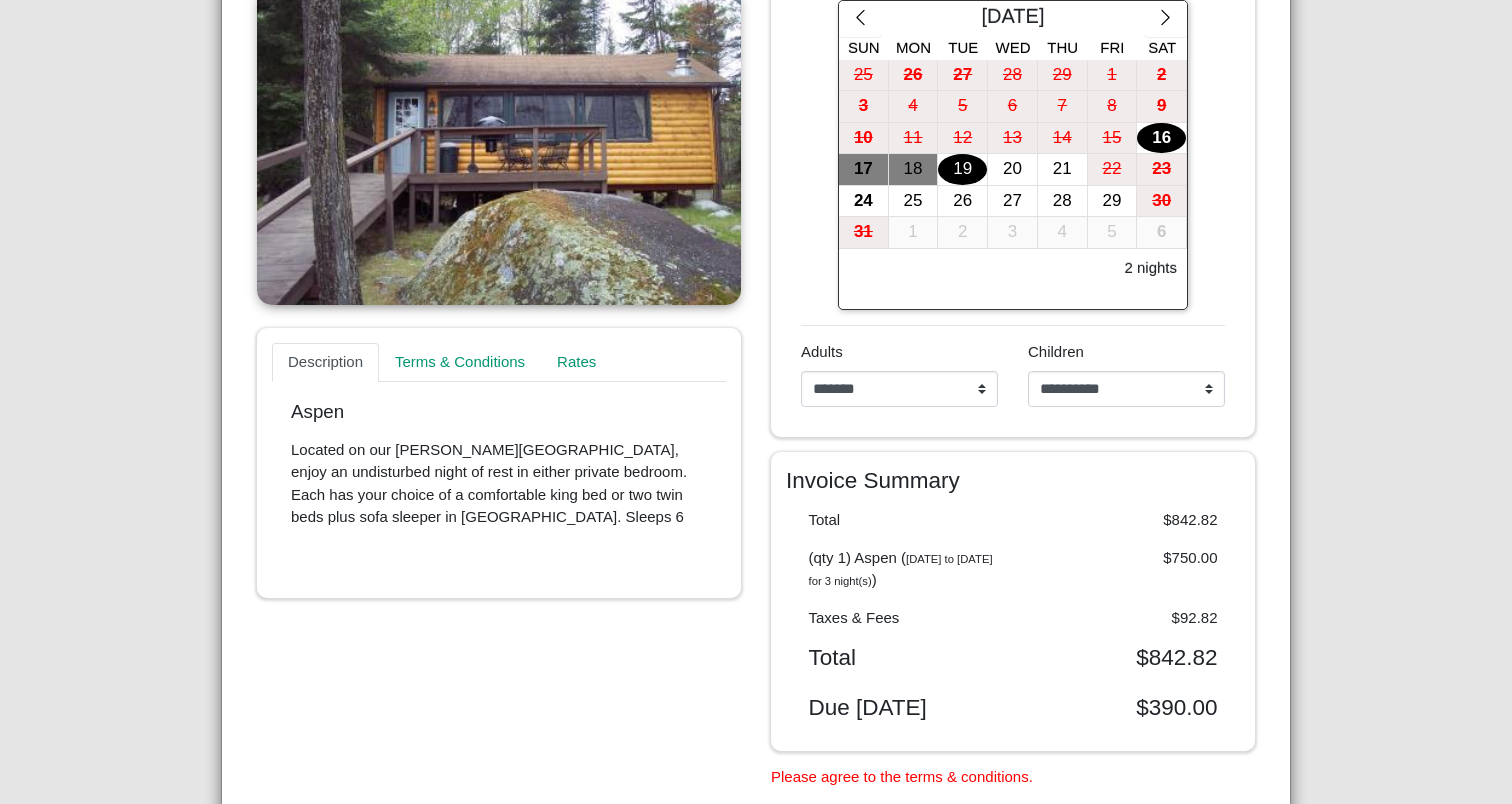 scroll, scrollTop: 420, scrollLeft: 0, axis: vertical 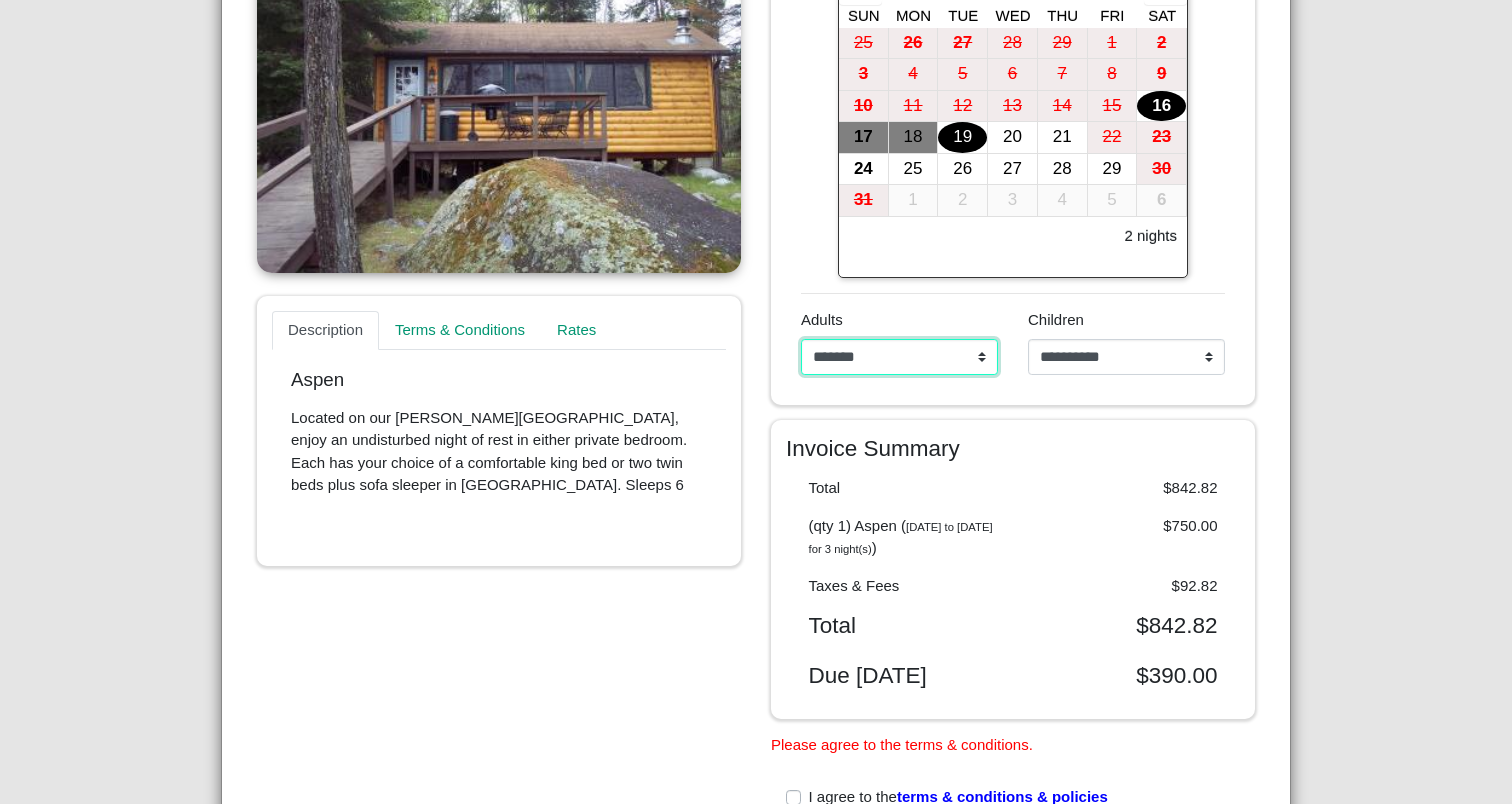 select on "*" 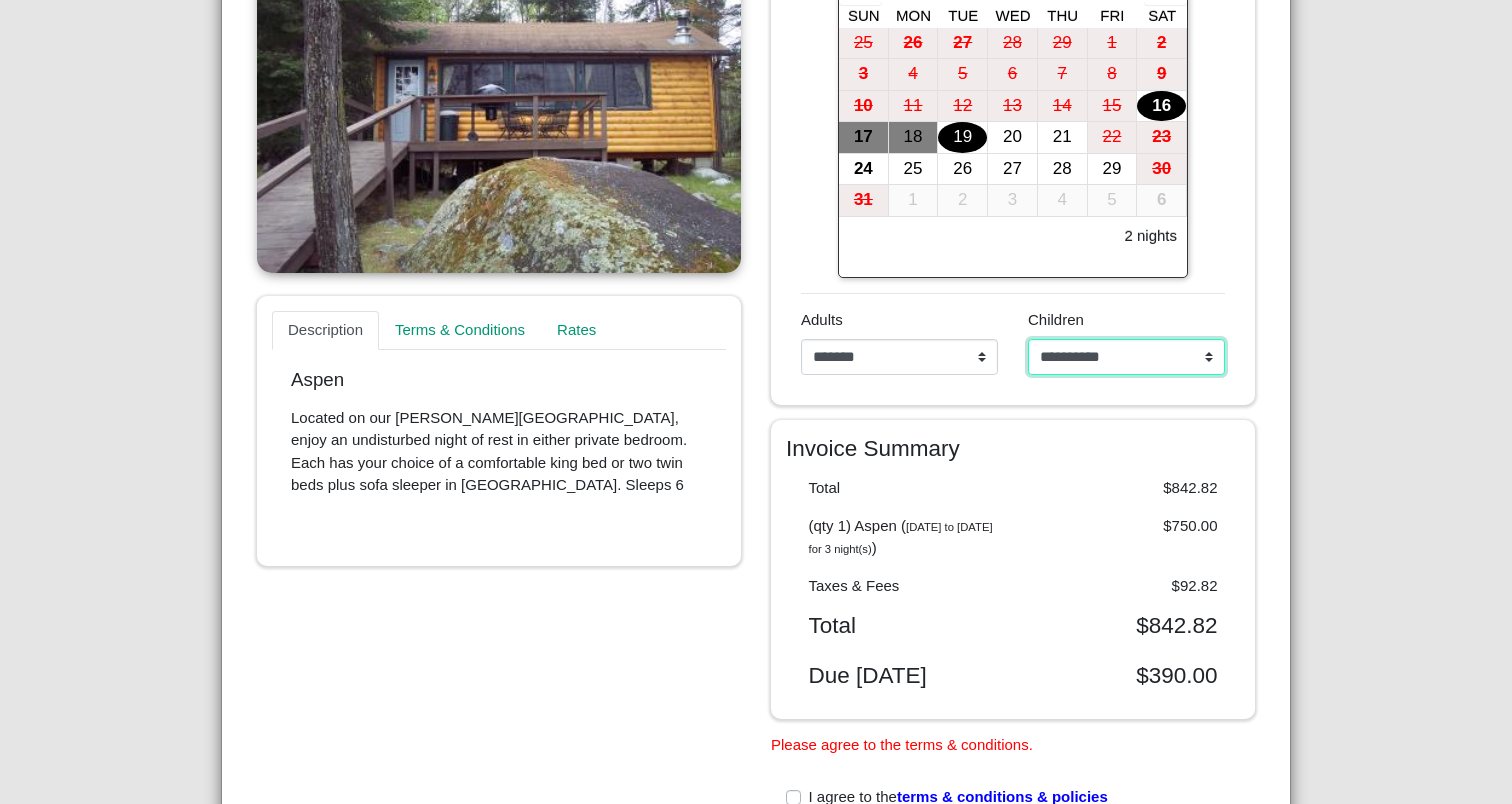 select on "*" 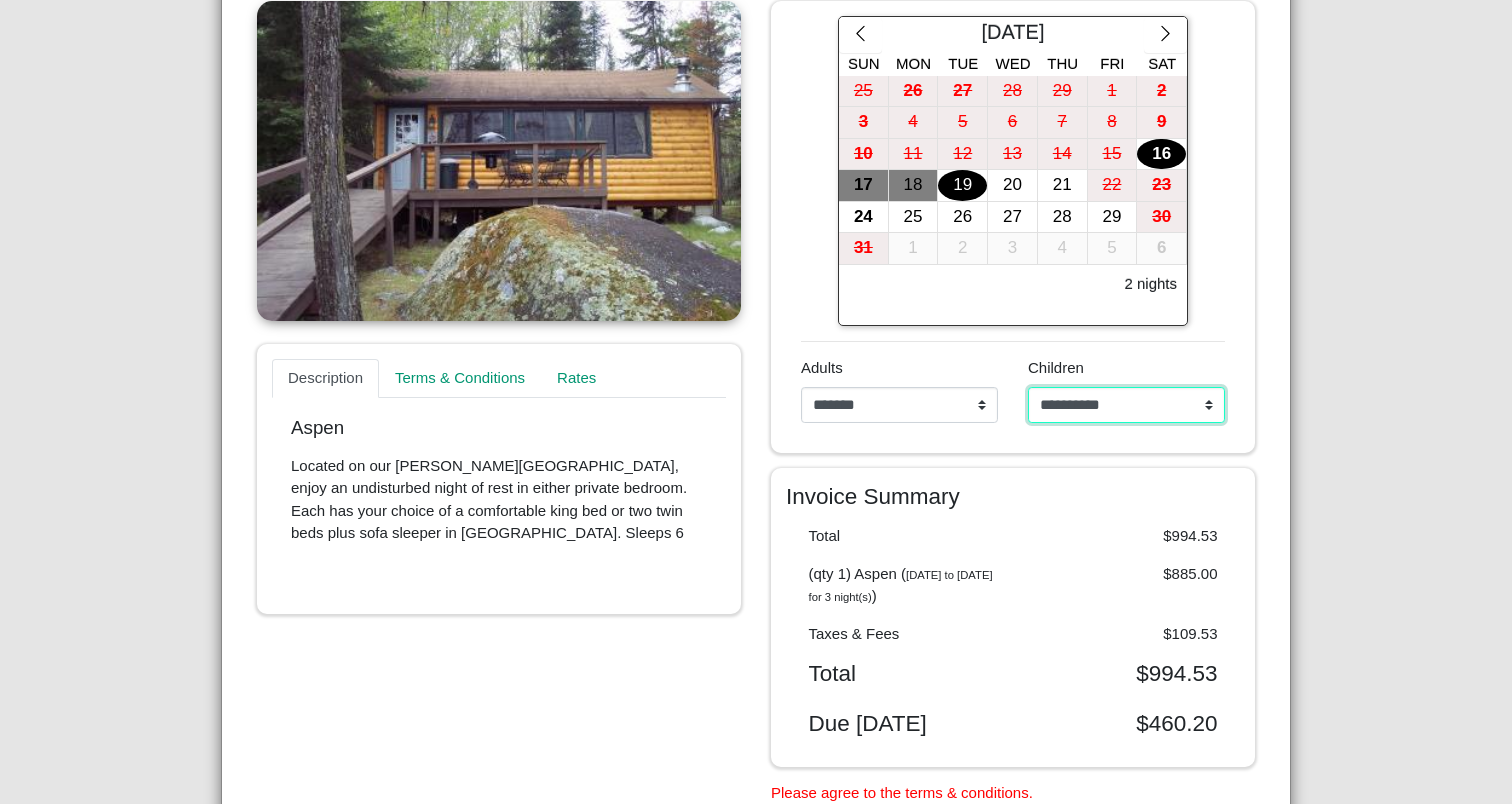 scroll, scrollTop: 413, scrollLeft: 0, axis: vertical 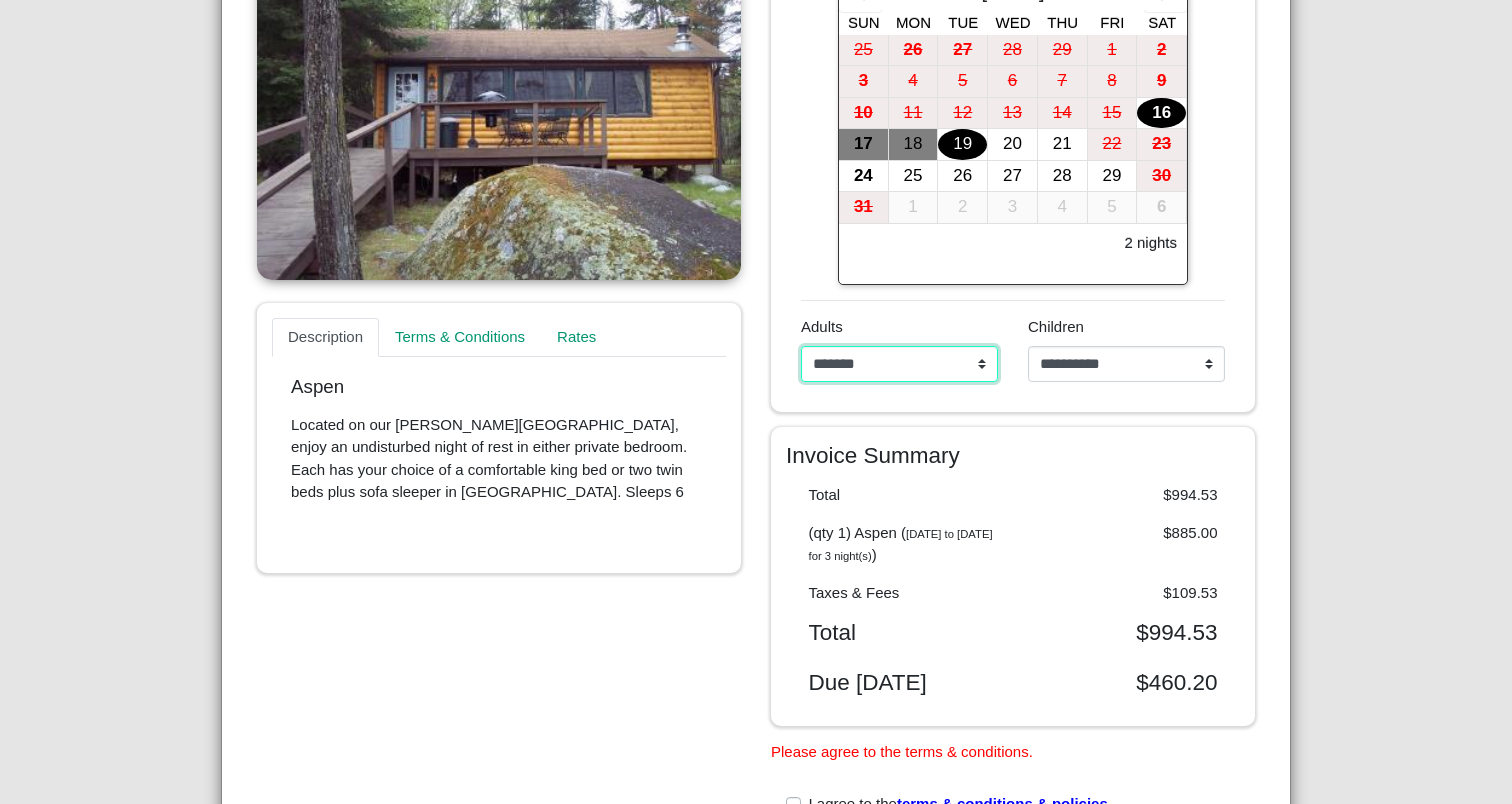 select on "*" 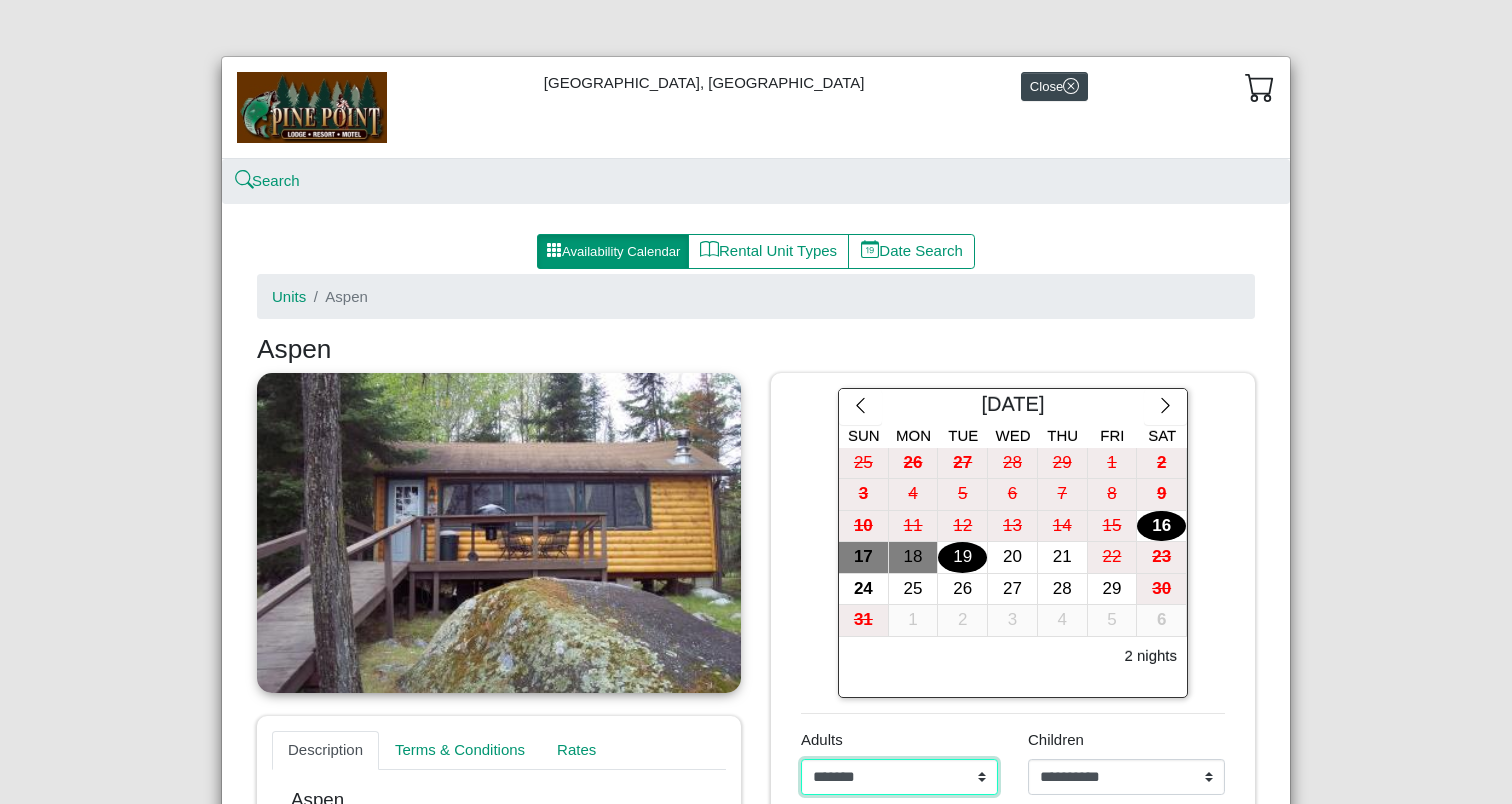 scroll, scrollTop: 0, scrollLeft: 0, axis: both 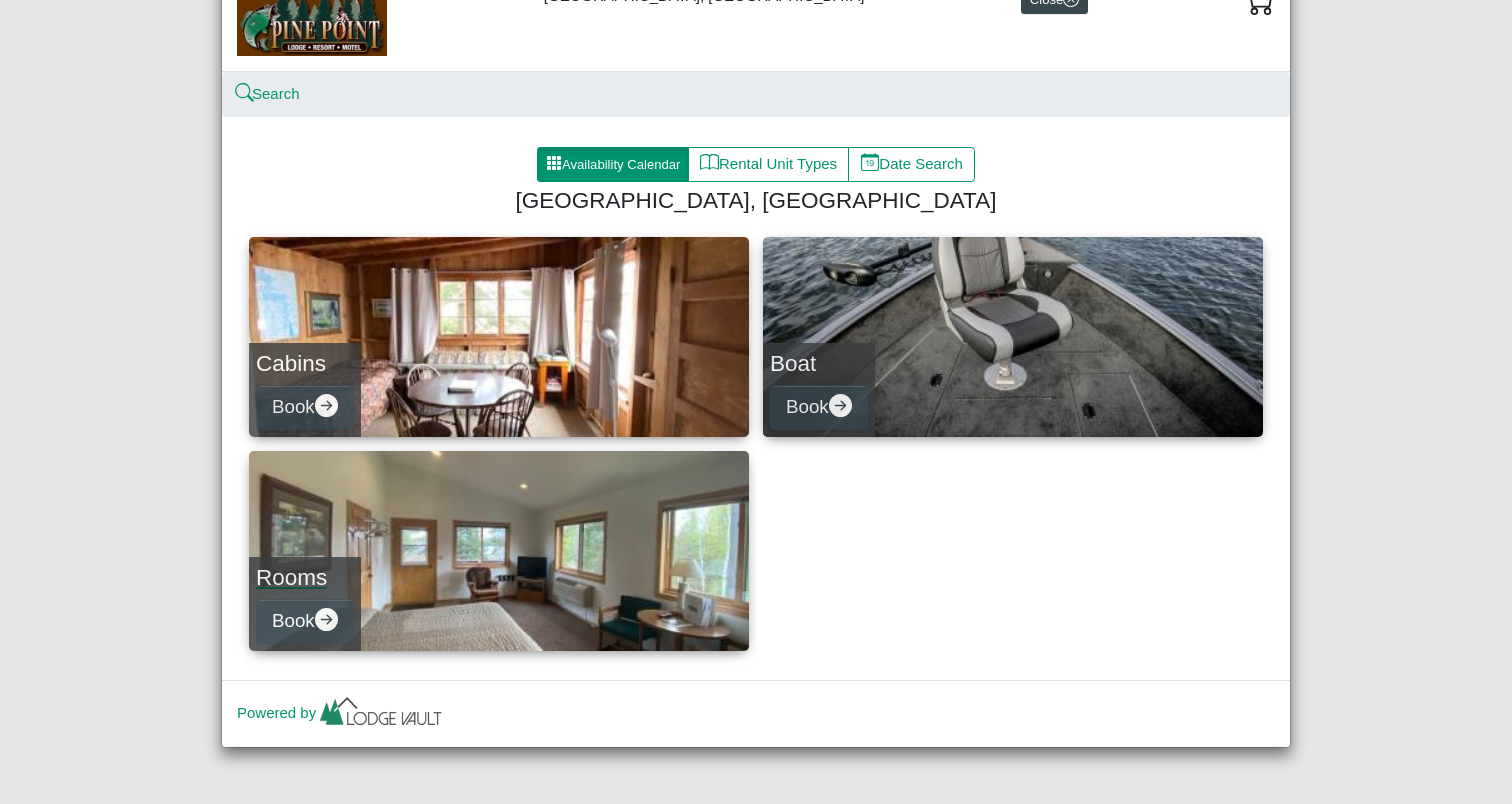 click on "Rooms  Book" at bounding box center [499, 551] 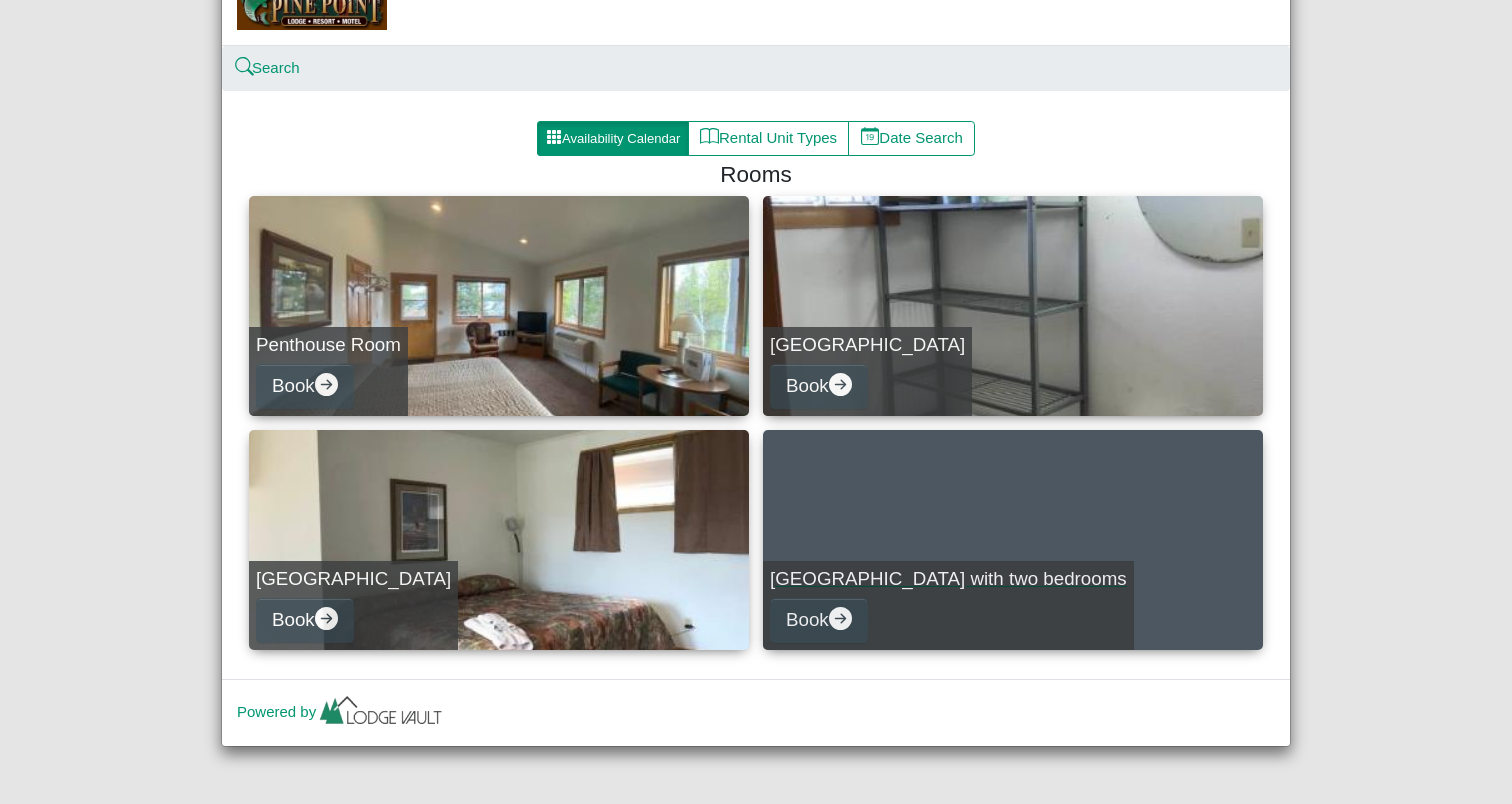 scroll, scrollTop: 112, scrollLeft: 0, axis: vertical 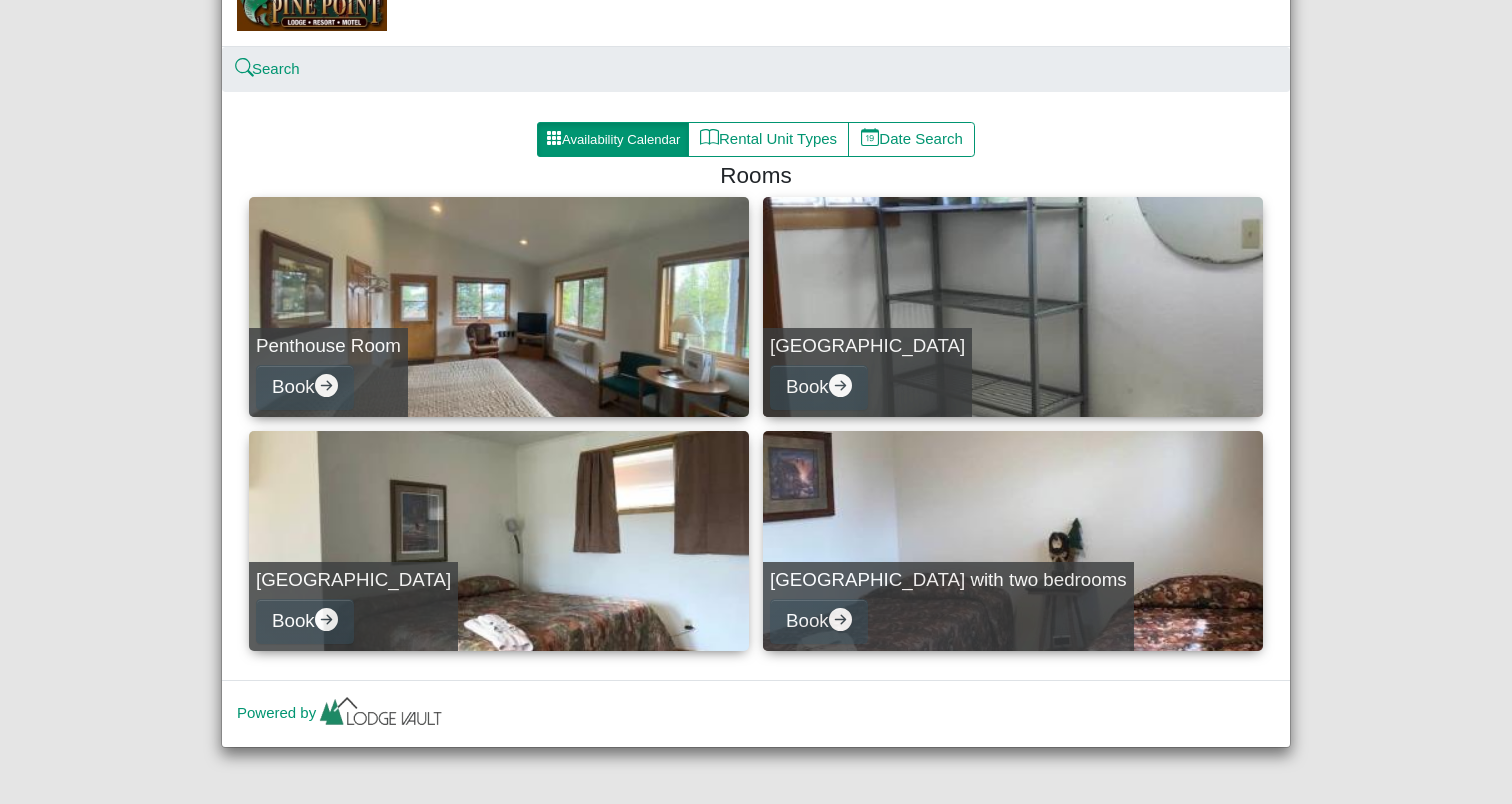 click on "Availability Calendar" at bounding box center [613, 140] 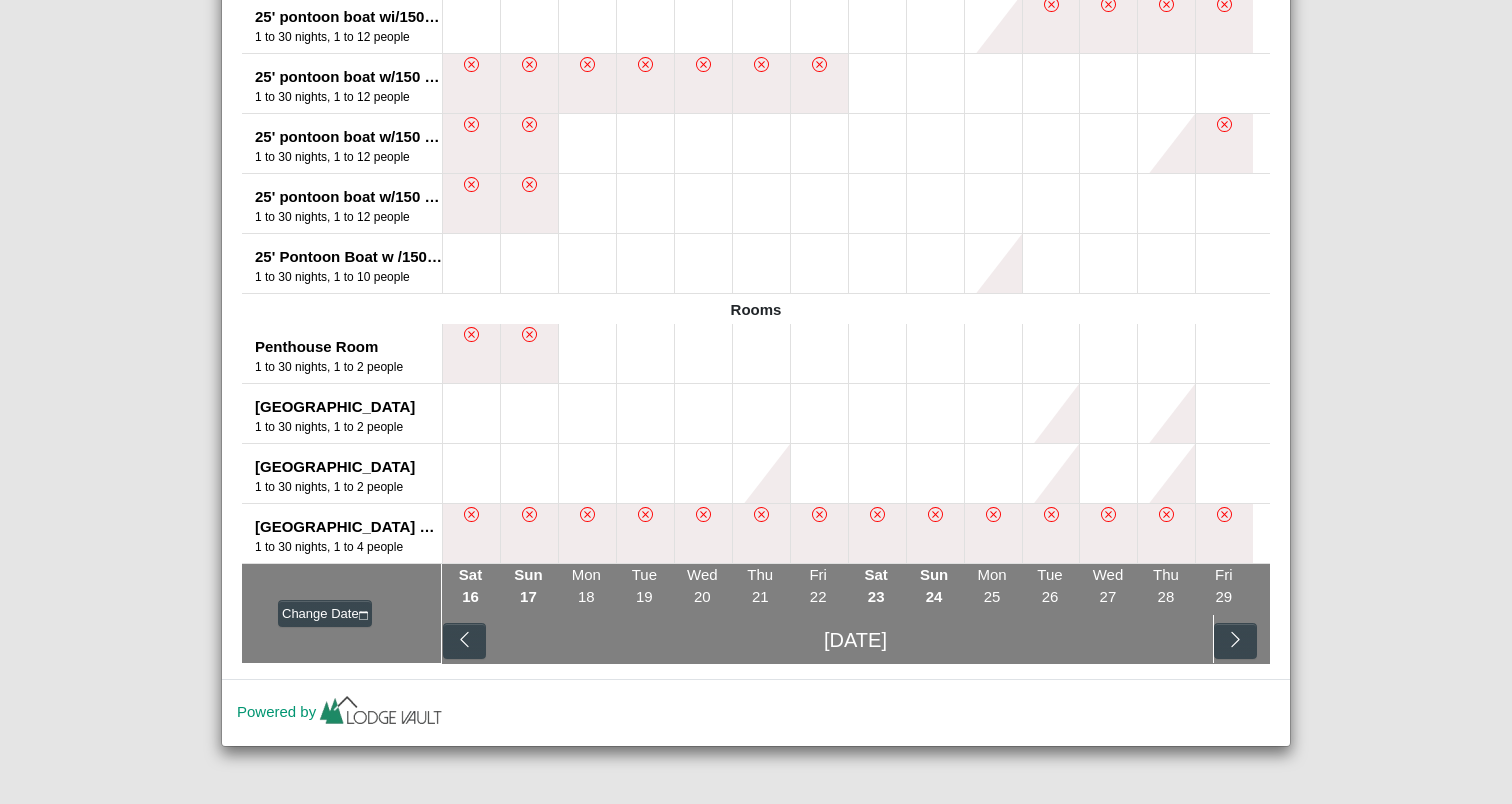 scroll, scrollTop: 1494, scrollLeft: 0, axis: vertical 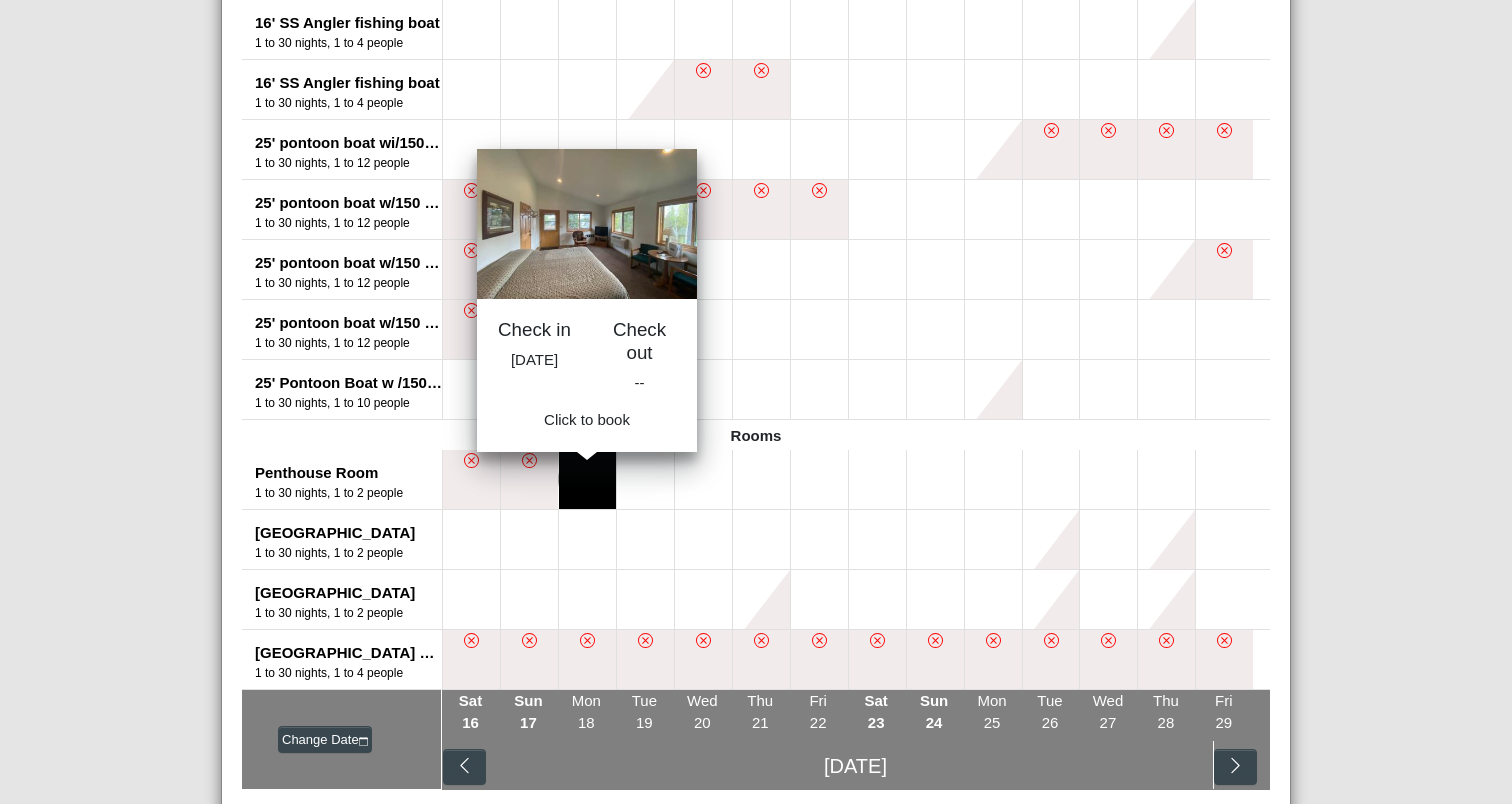 click at bounding box center [587, 479] 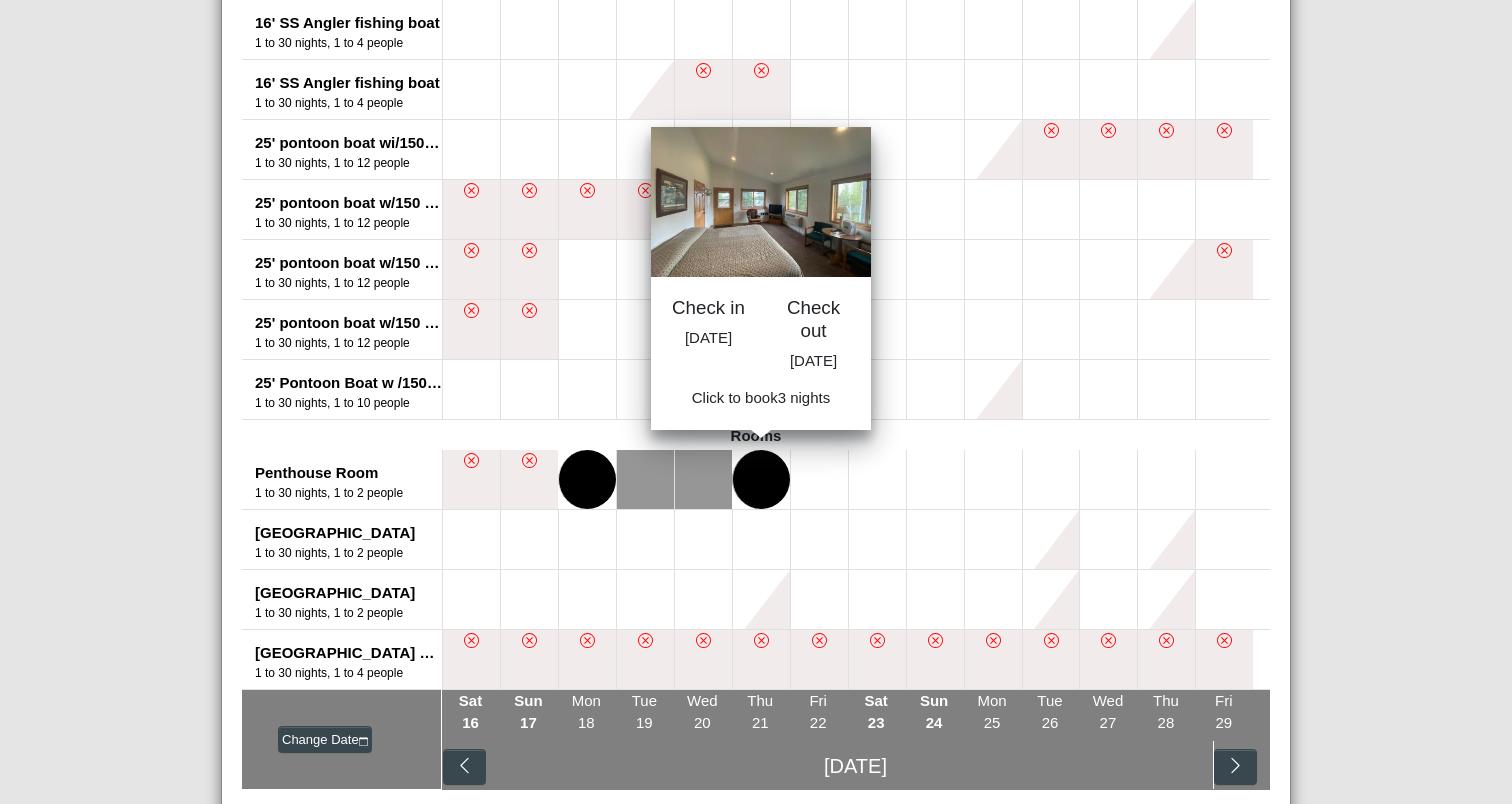 click at bounding box center (761, 479) 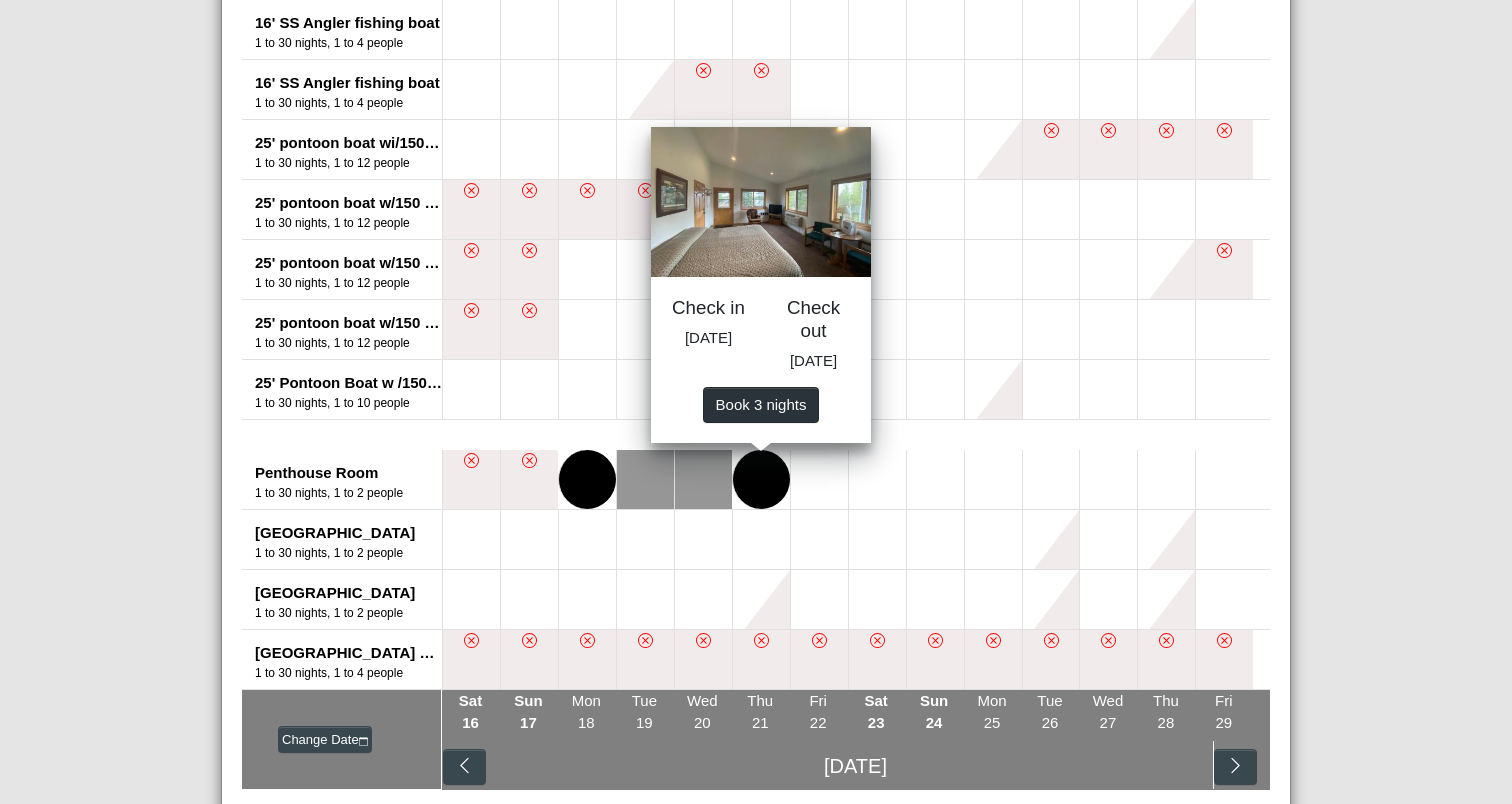 click on "Book 3 night s" at bounding box center (761, 403) 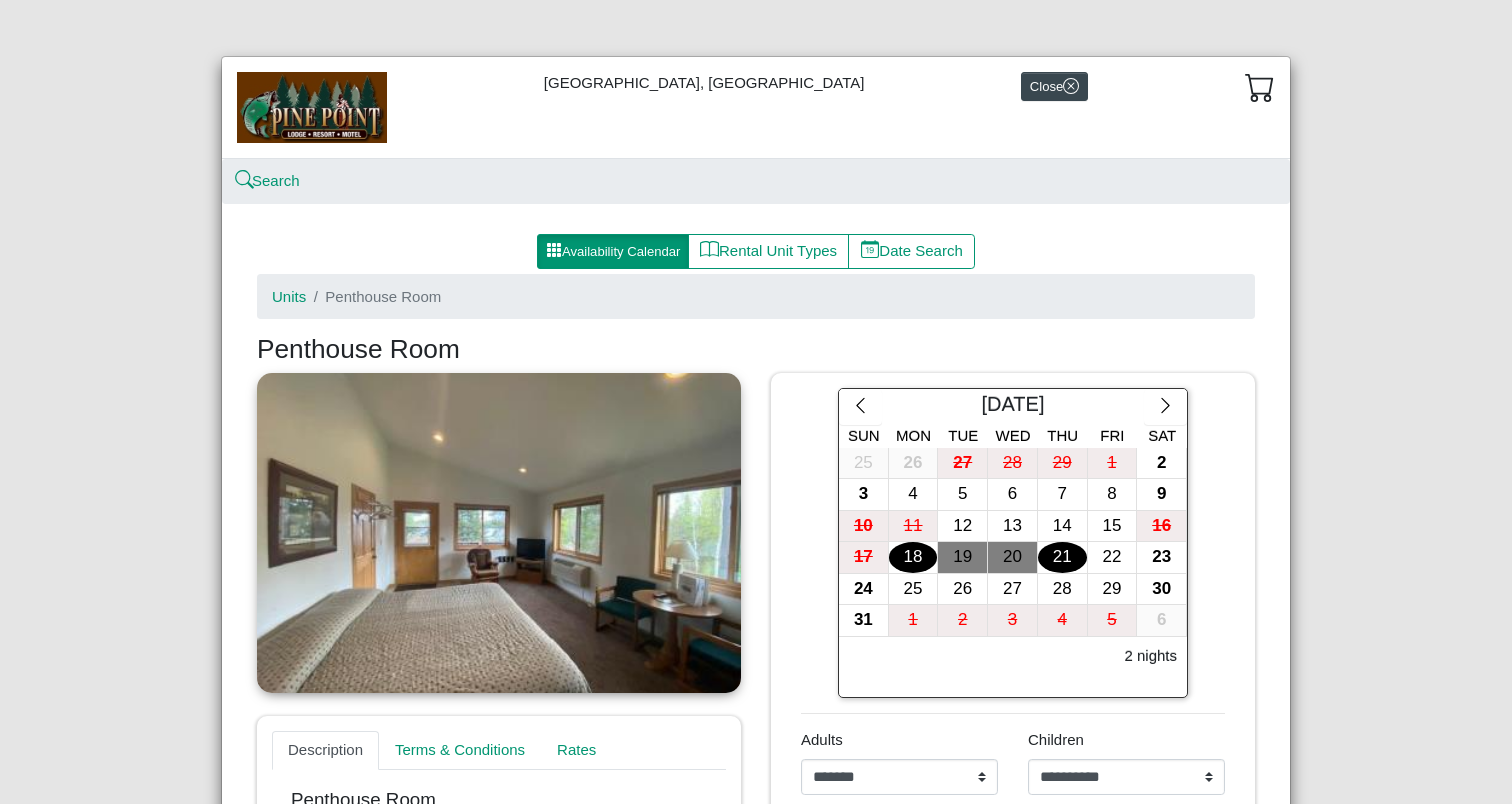 scroll, scrollTop: 0, scrollLeft: 0, axis: both 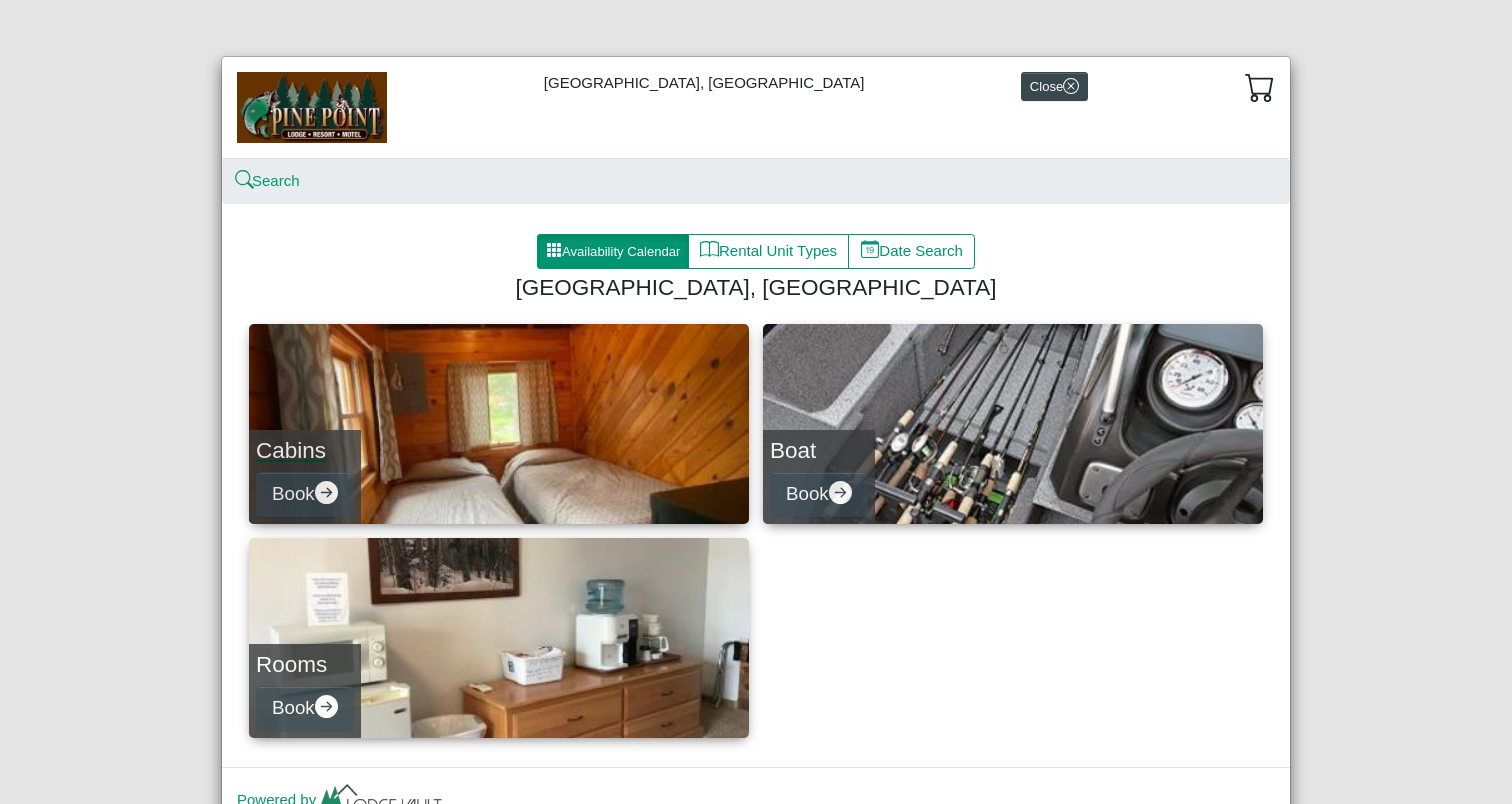 click on "Cabins  Book" at bounding box center (499, 424) 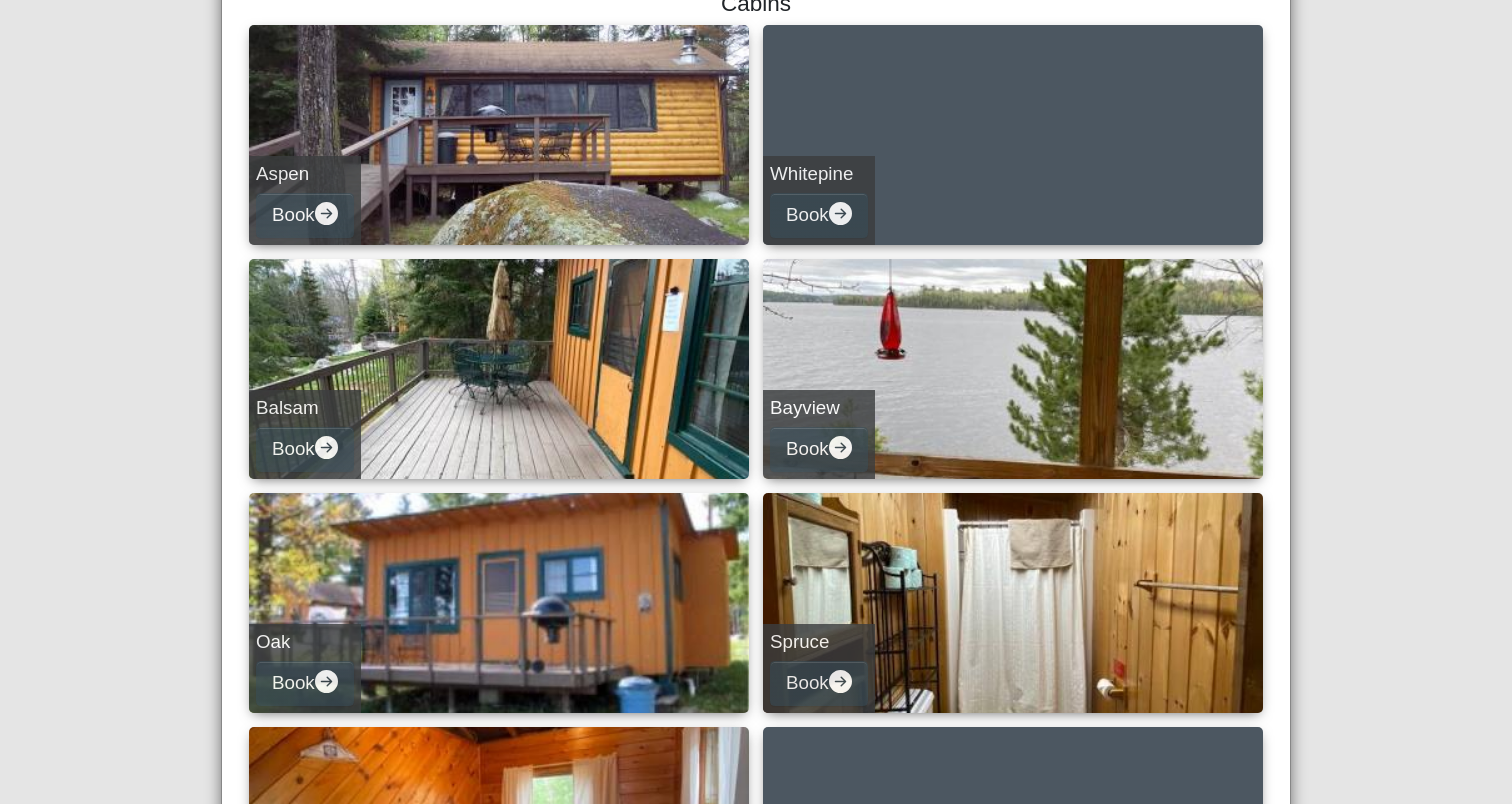 scroll, scrollTop: 274, scrollLeft: 0, axis: vertical 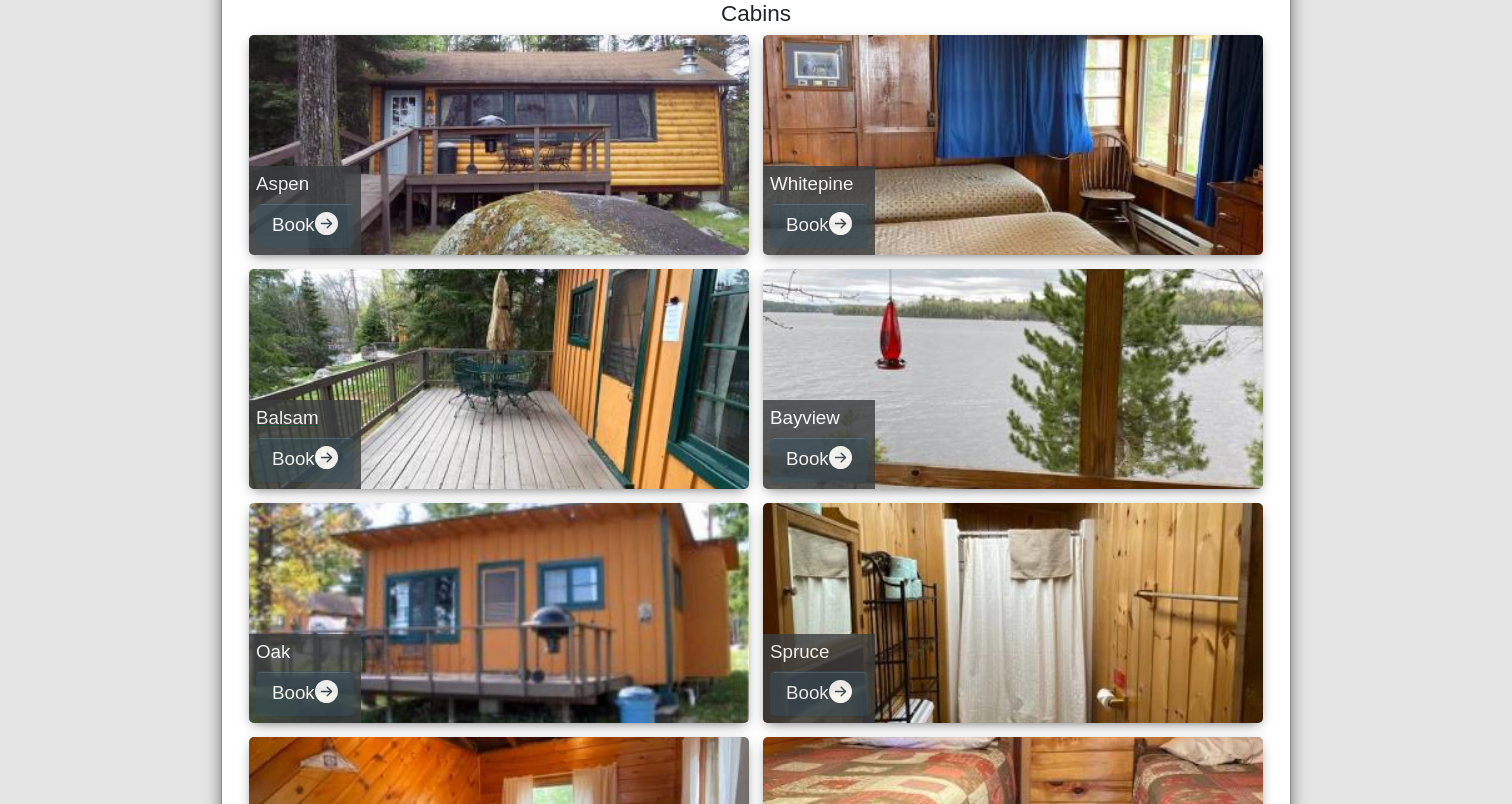 click on "Balsam   Book" at bounding box center (499, 379) 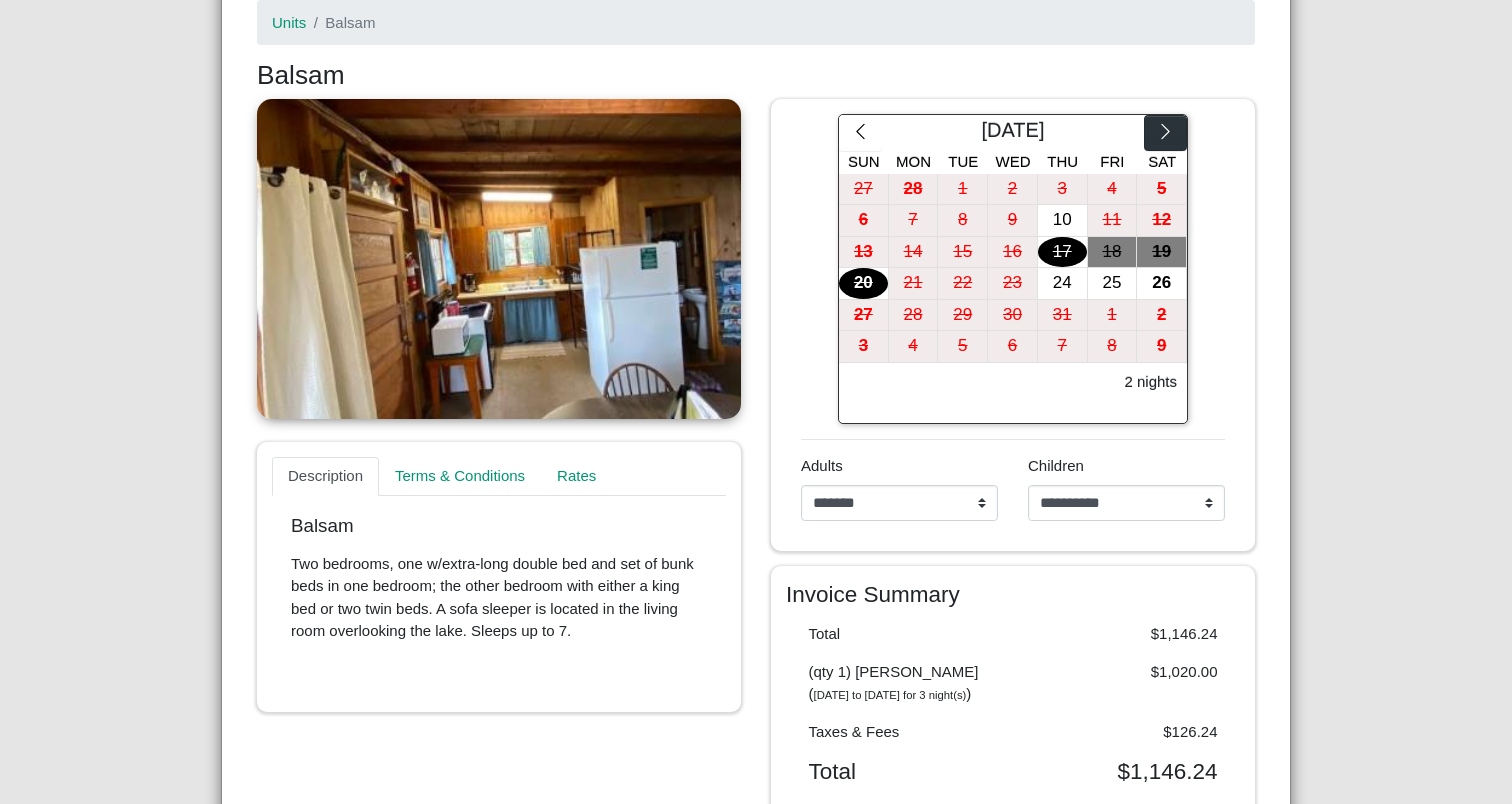 click at bounding box center [1165, 133] 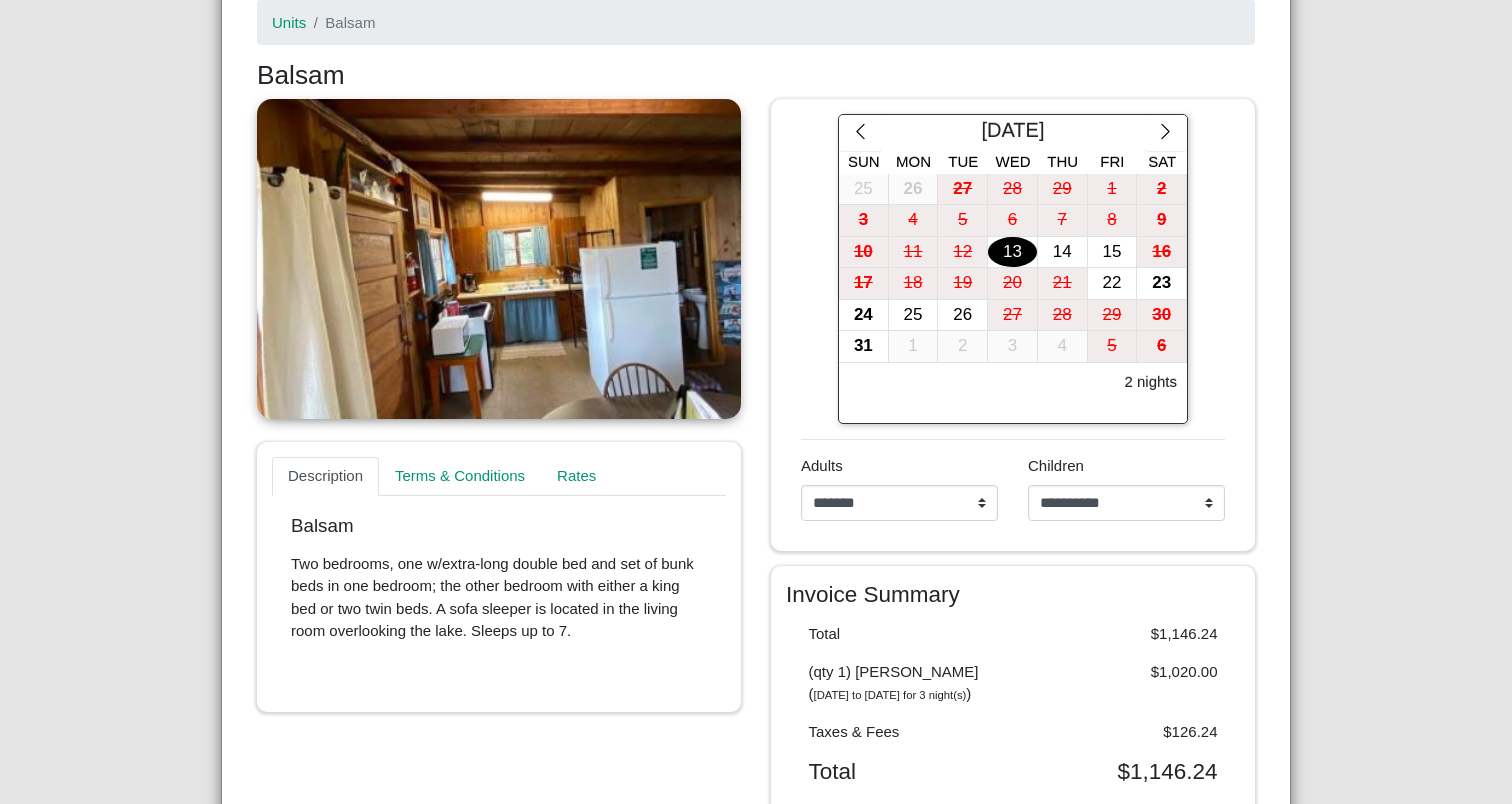 click on "13" at bounding box center [1012, 252] 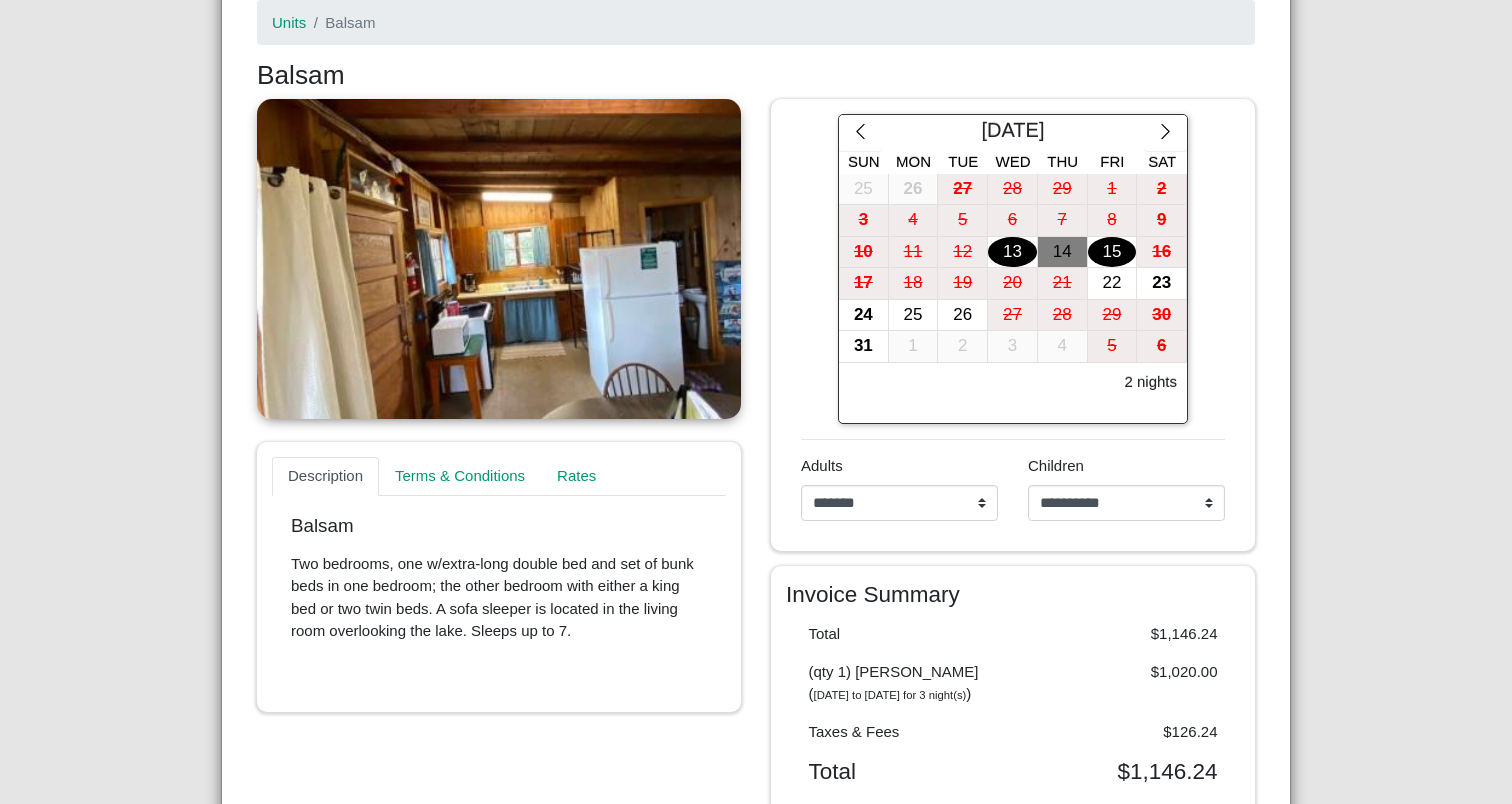 click on "15" at bounding box center [1112, 252] 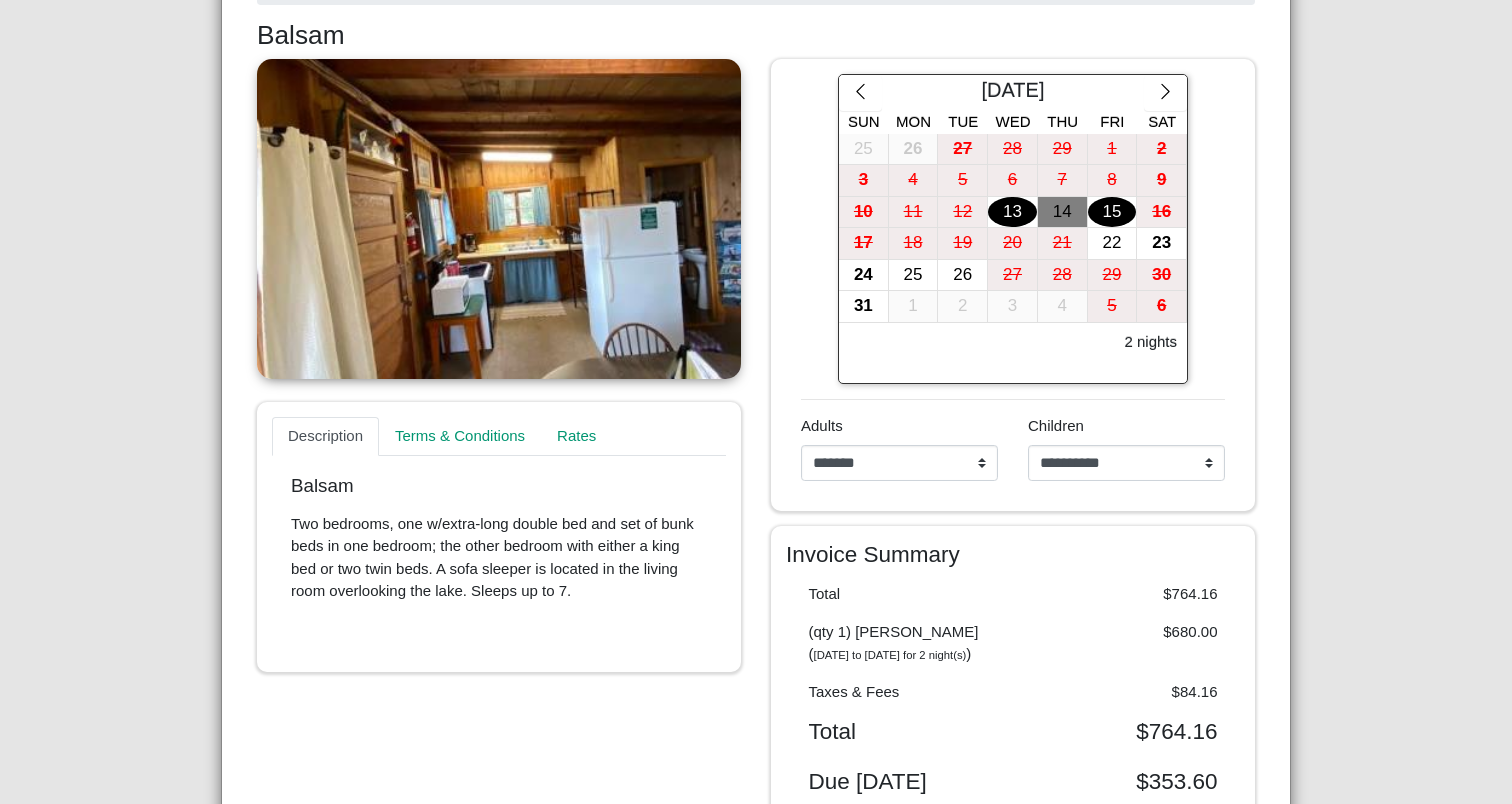 scroll, scrollTop: 308, scrollLeft: 0, axis: vertical 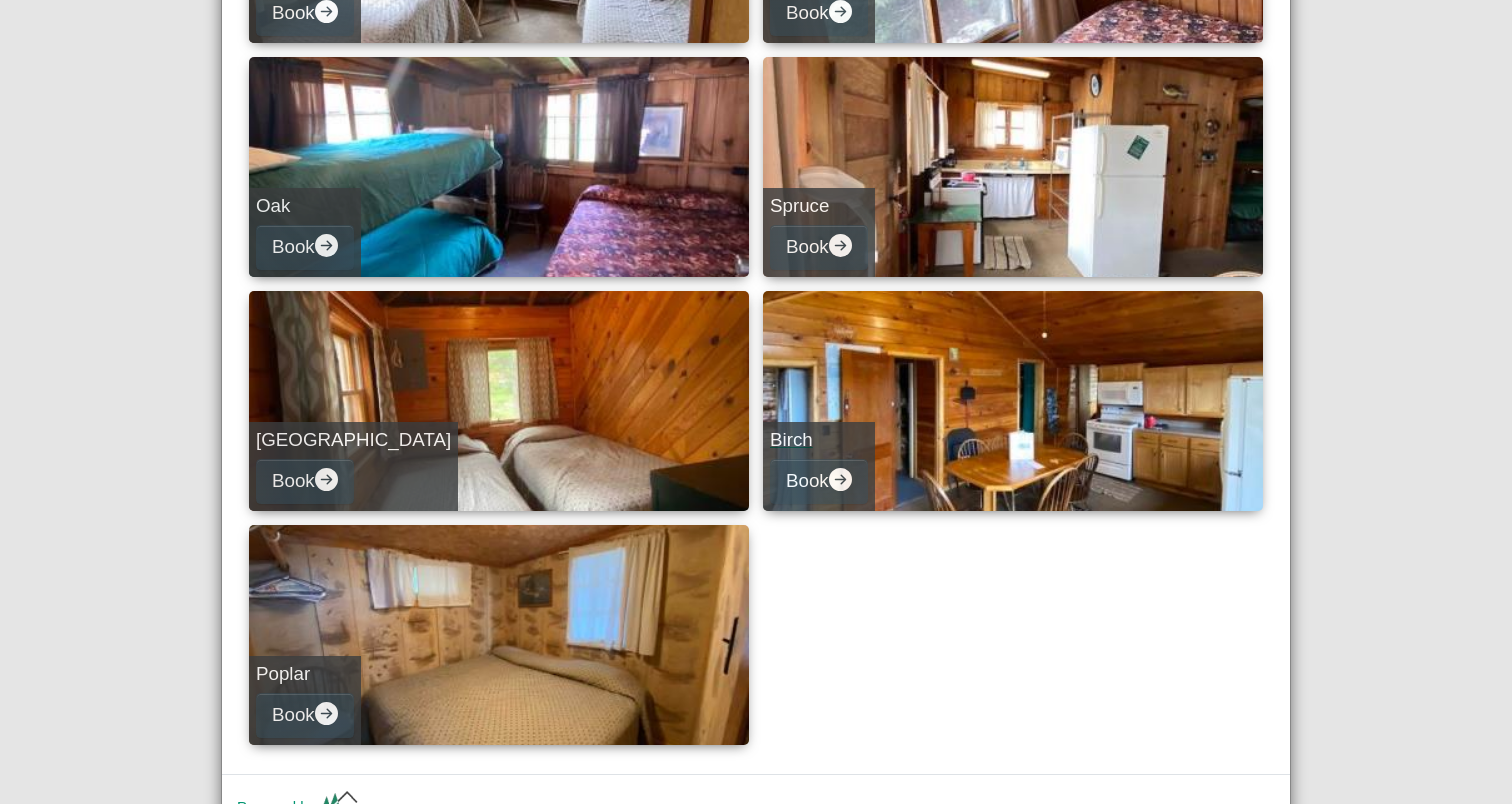 click on "Birch  Book" at bounding box center (1013, 401) 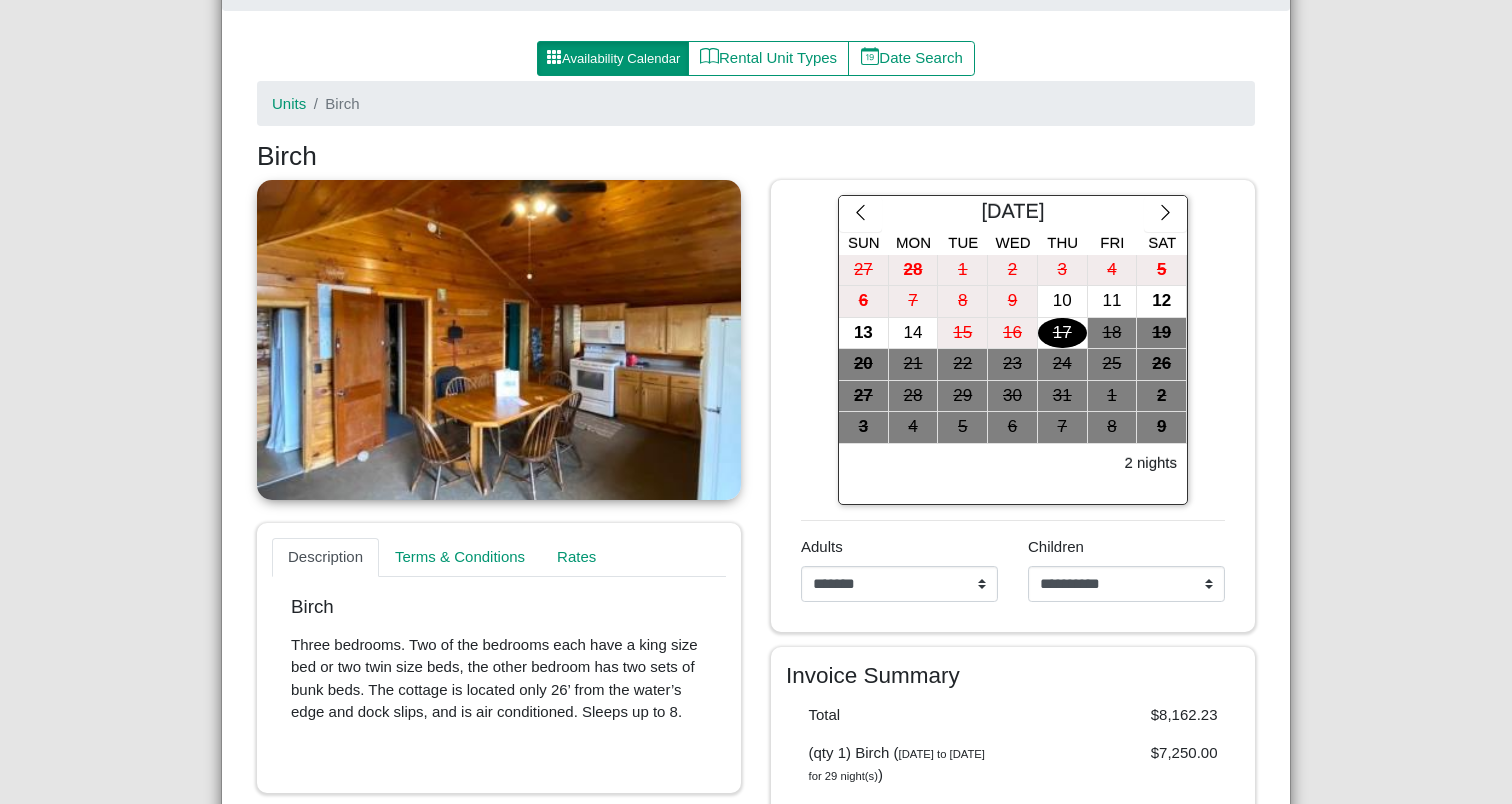 scroll, scrollTop: 181, scrollLeft: 0, axis: vertical 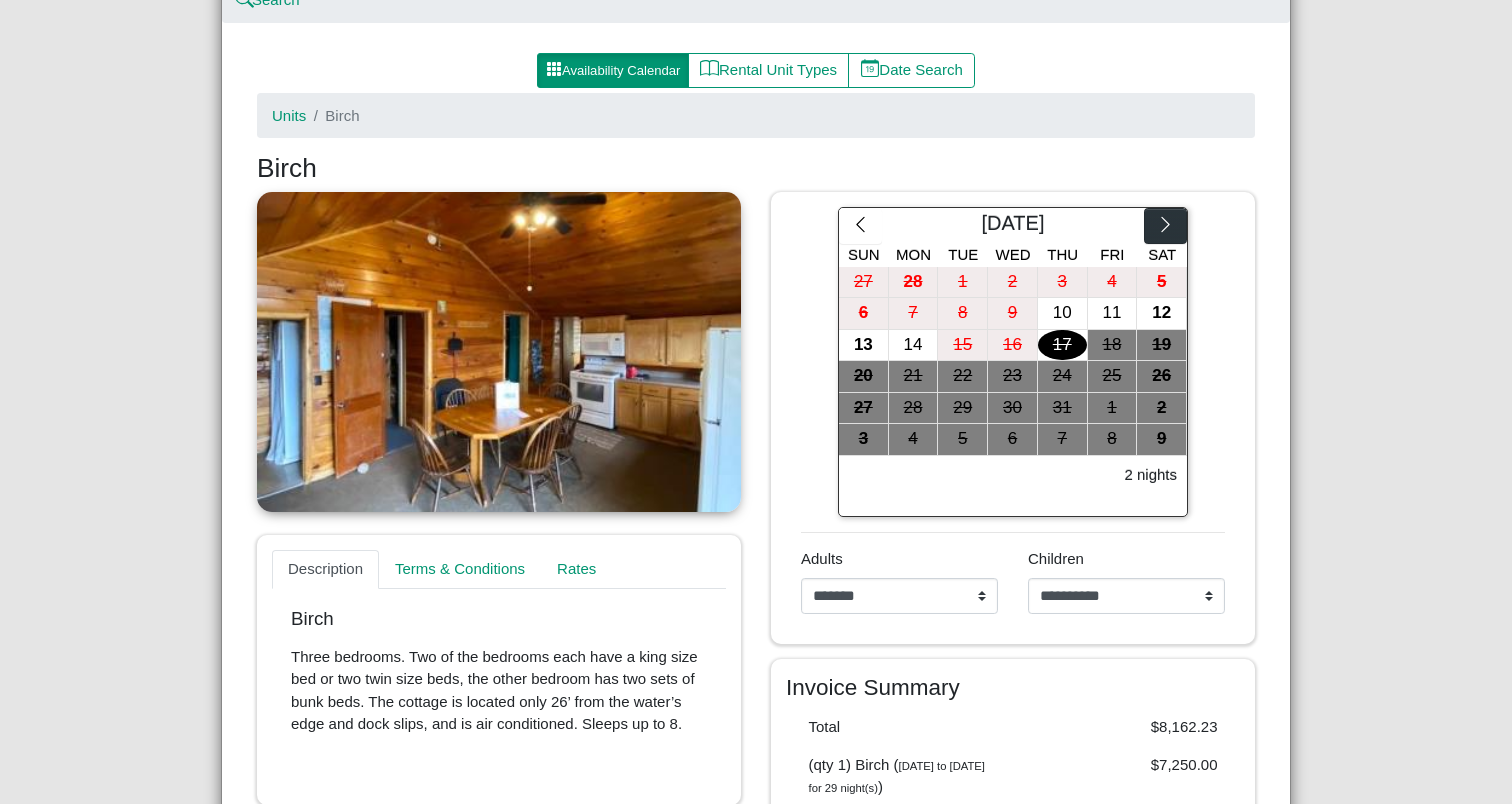 click at bounding box center [1165, 226] 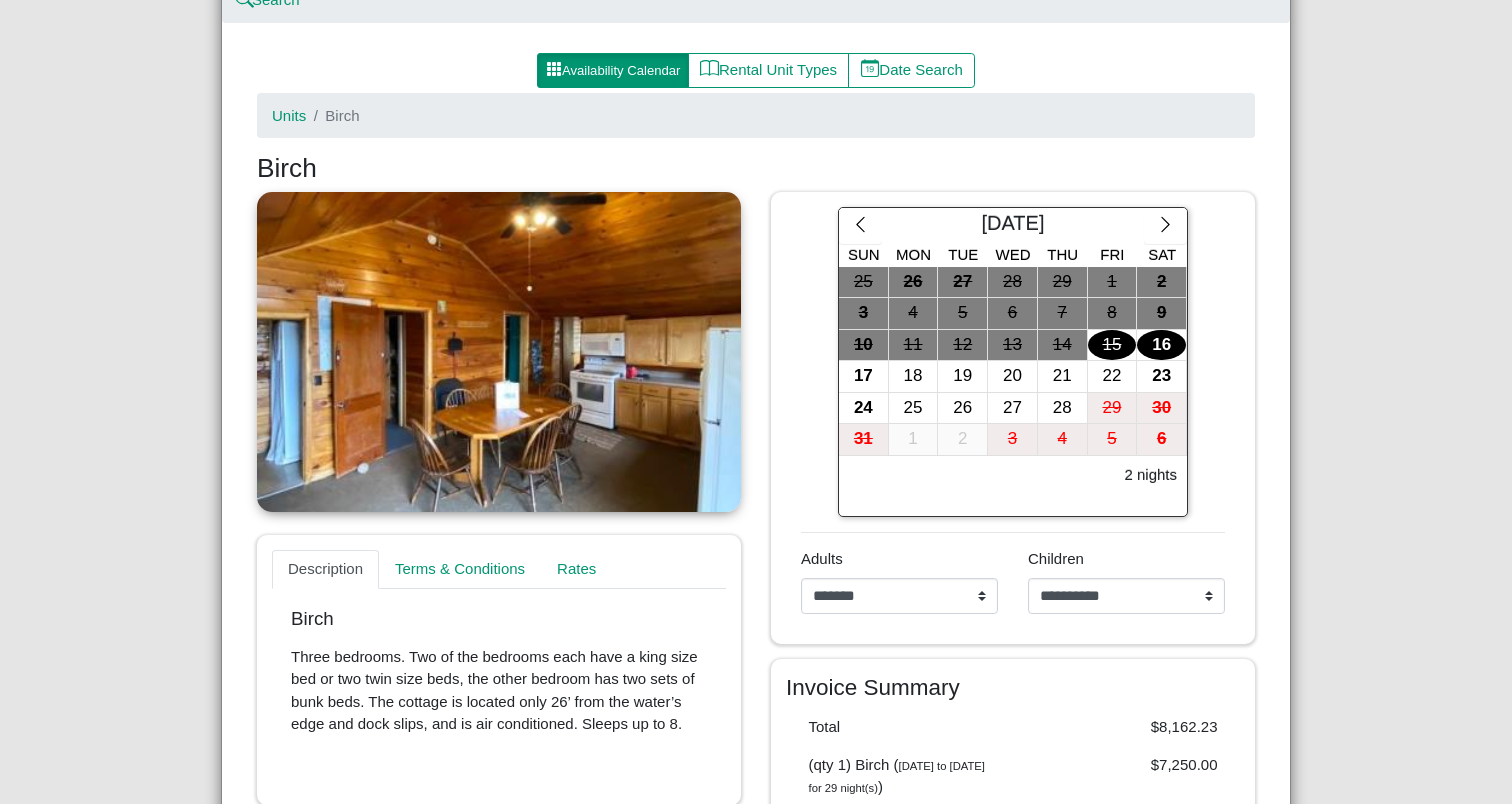 click on "16" at bounding box center (1161, 345) 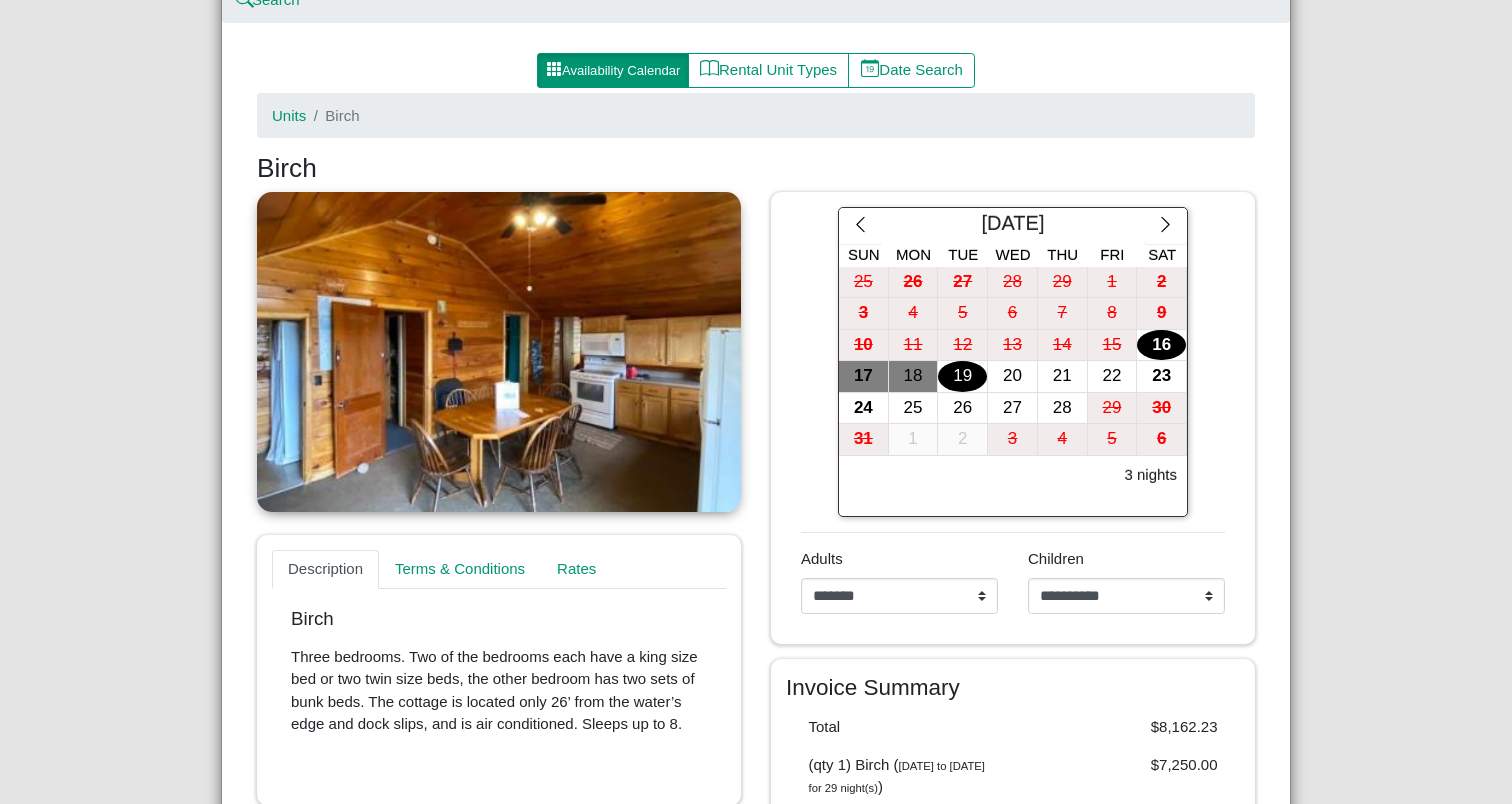 click on "19" at bounding box center (962, 376) 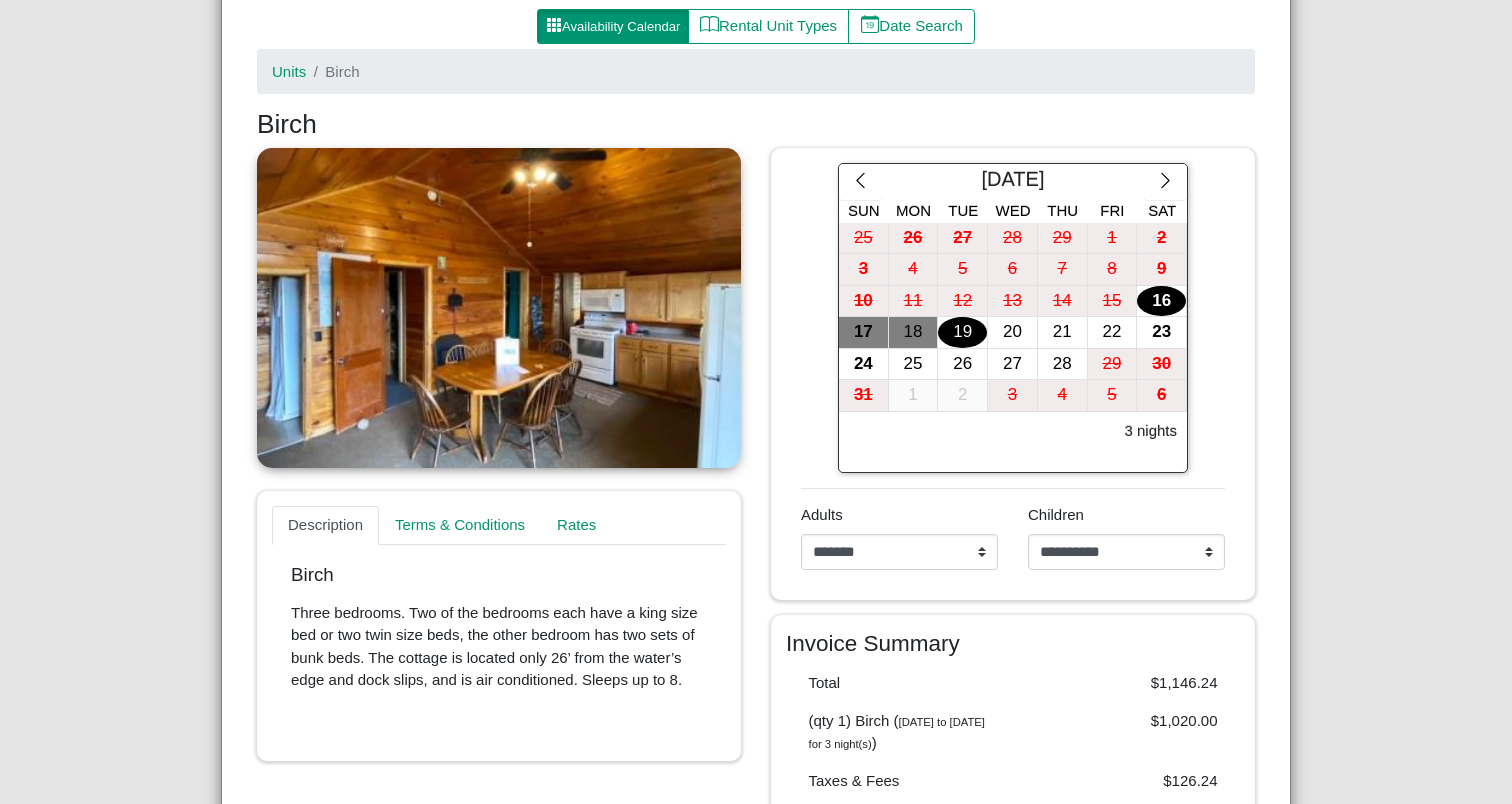 scroll, scrollTop: 223, scrollLeft: 0, axis: vertical 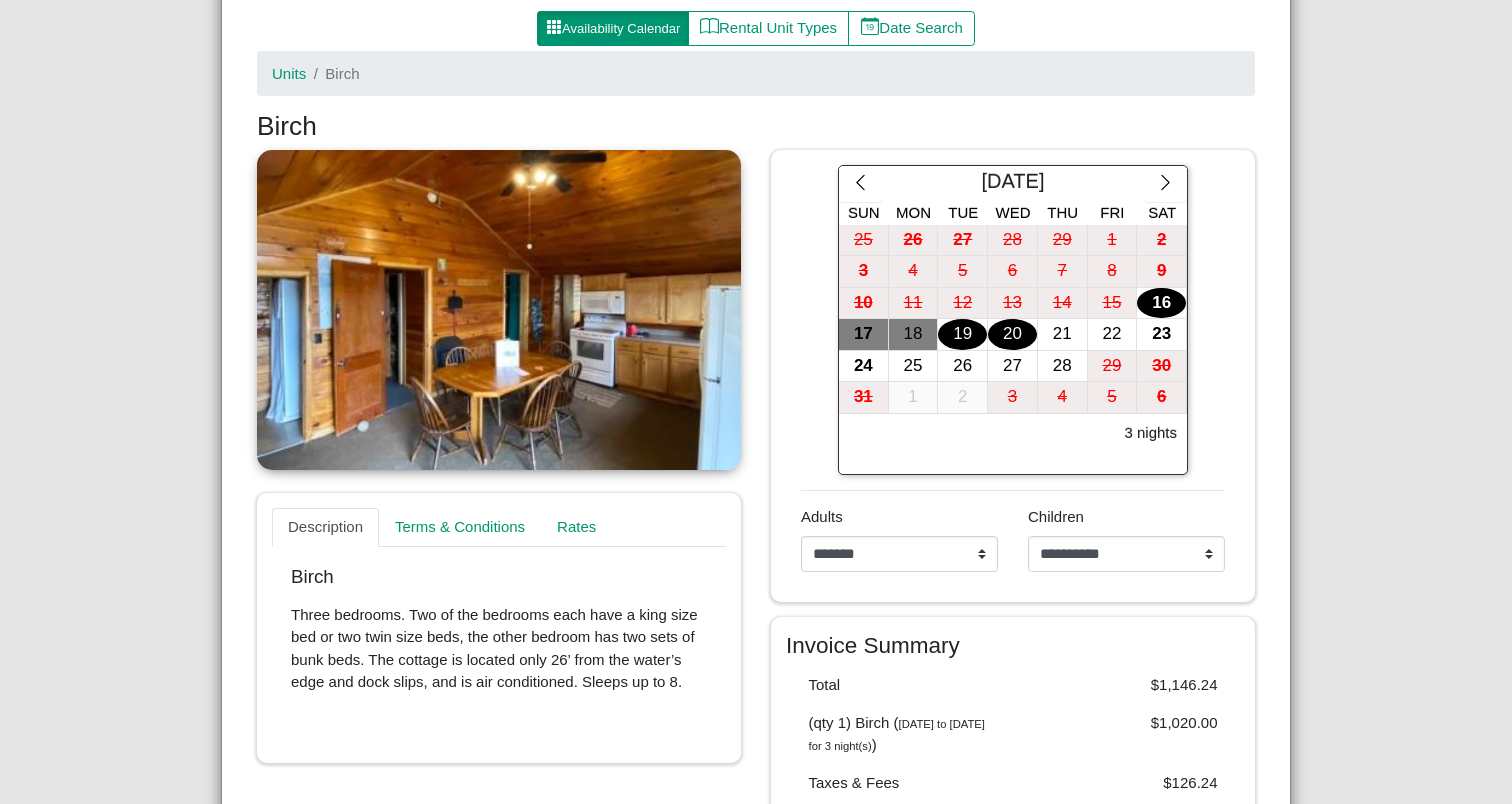 click on "20" at bounding box center (1012, 334) 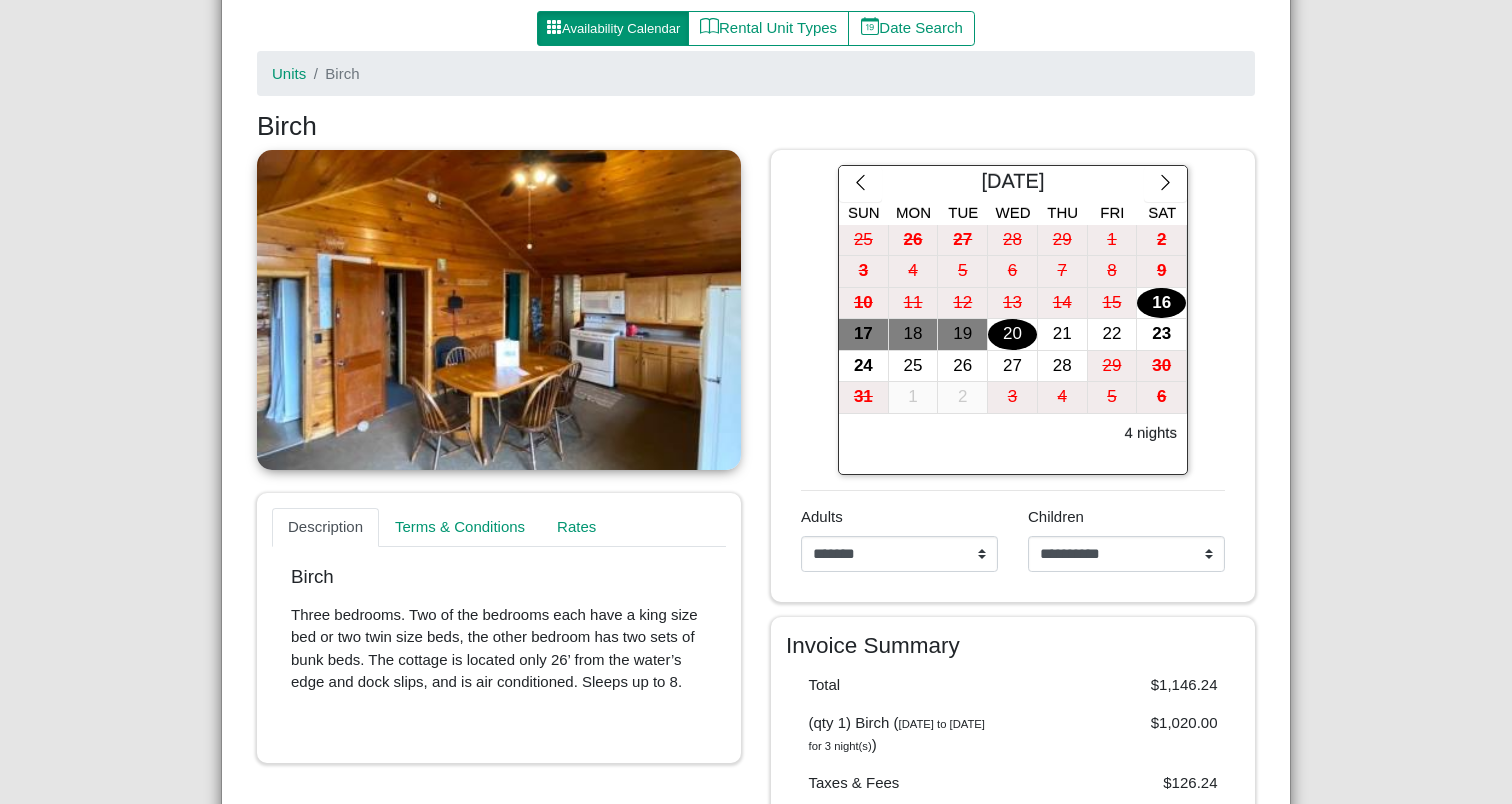 click on "16" at bounding box center [1161, 303] 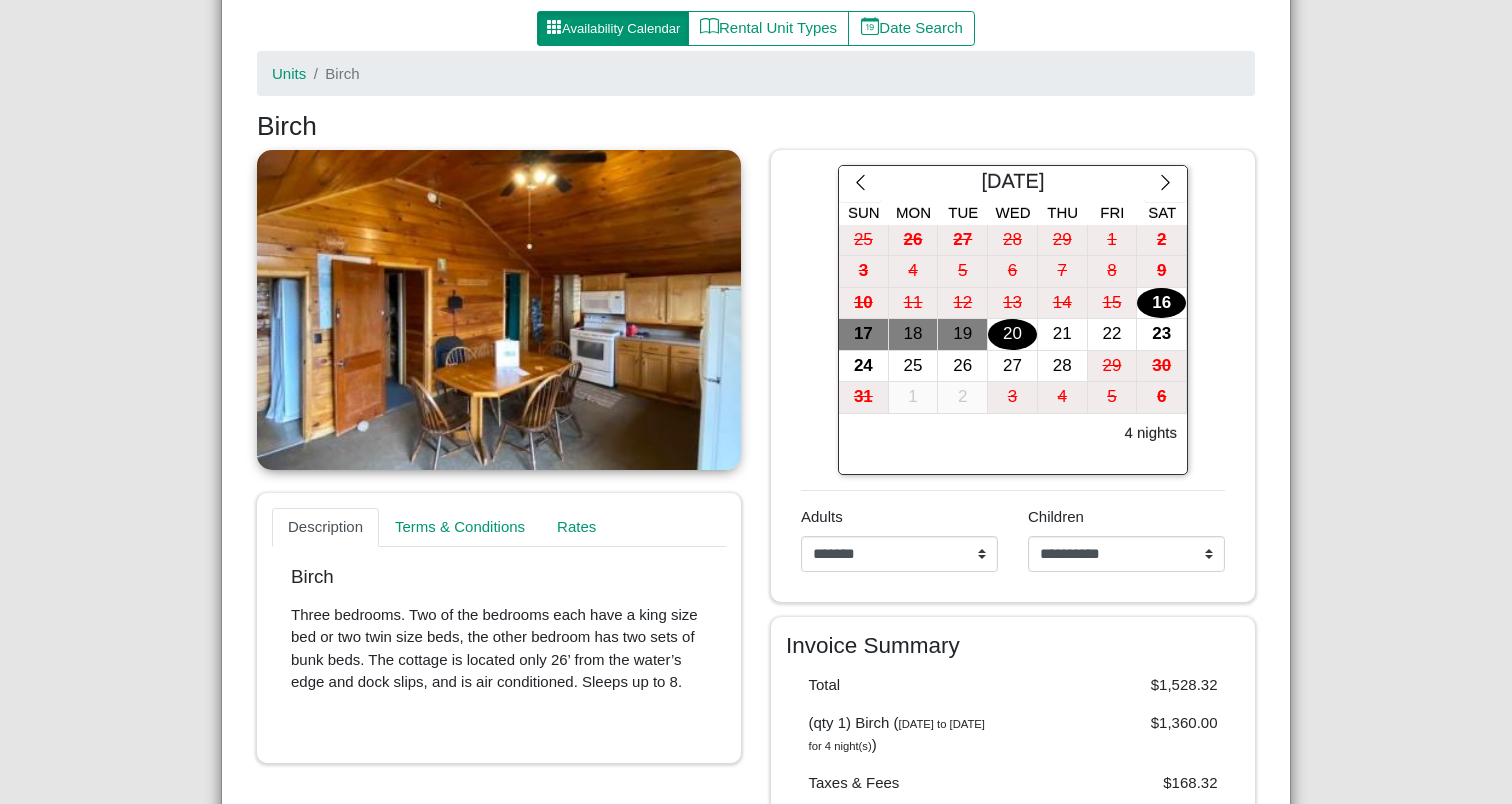 click on "20" at bounding box center (1012, 334) 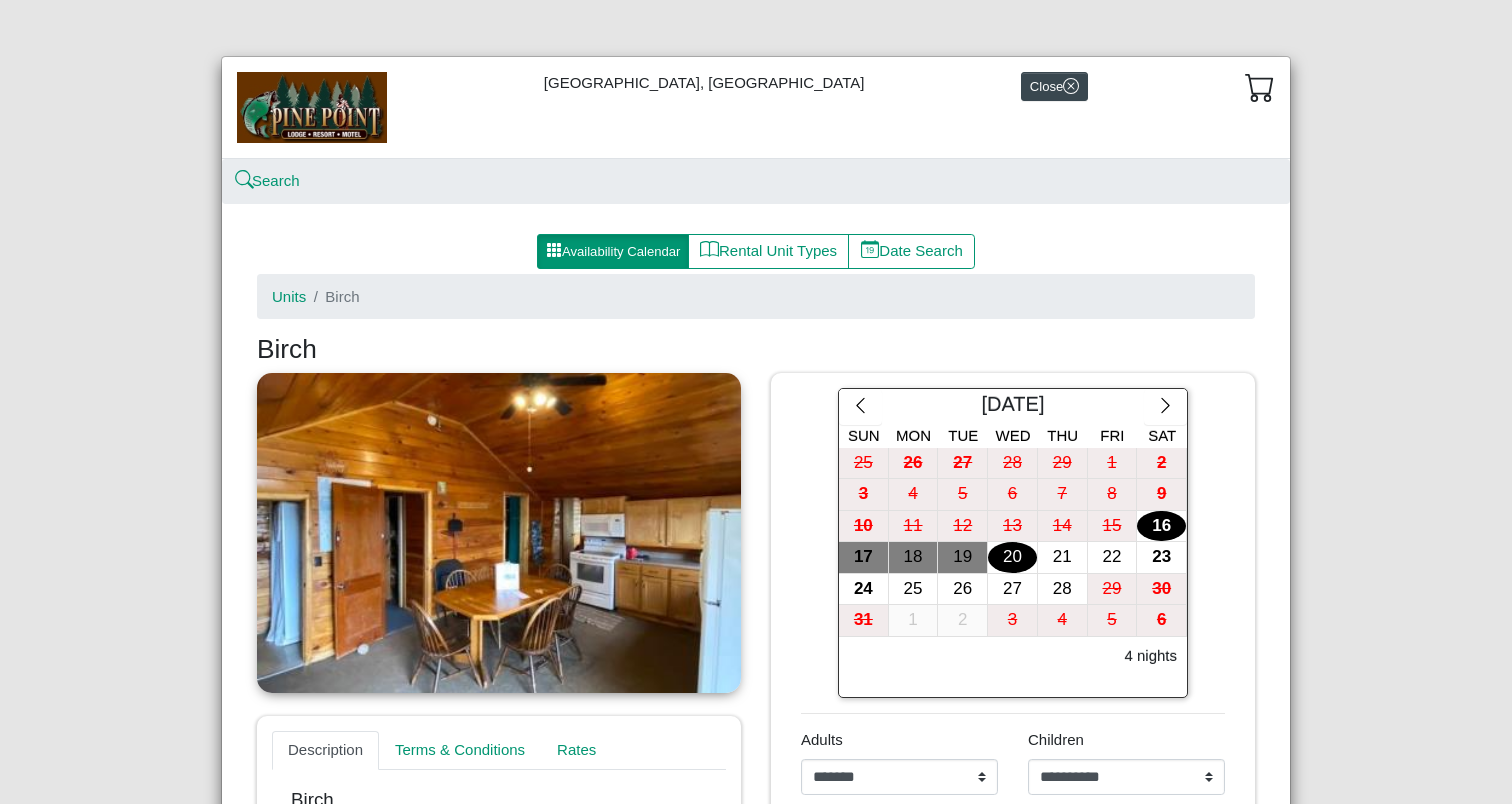scroll, scrollTop: 0, scrollLeft: 0, axis: both 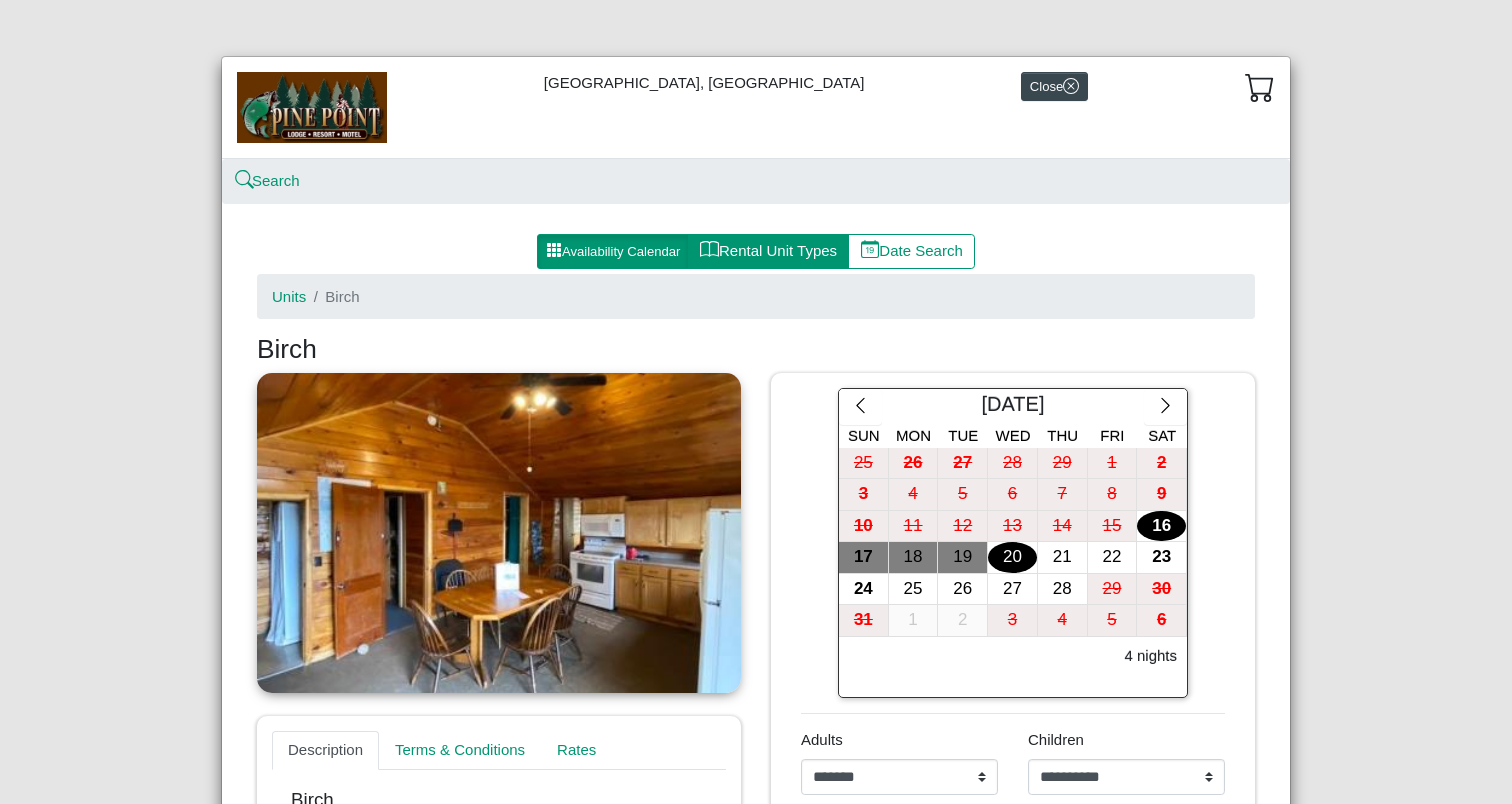 click on "Rental Unit Types" at bounding box center [768, 252] 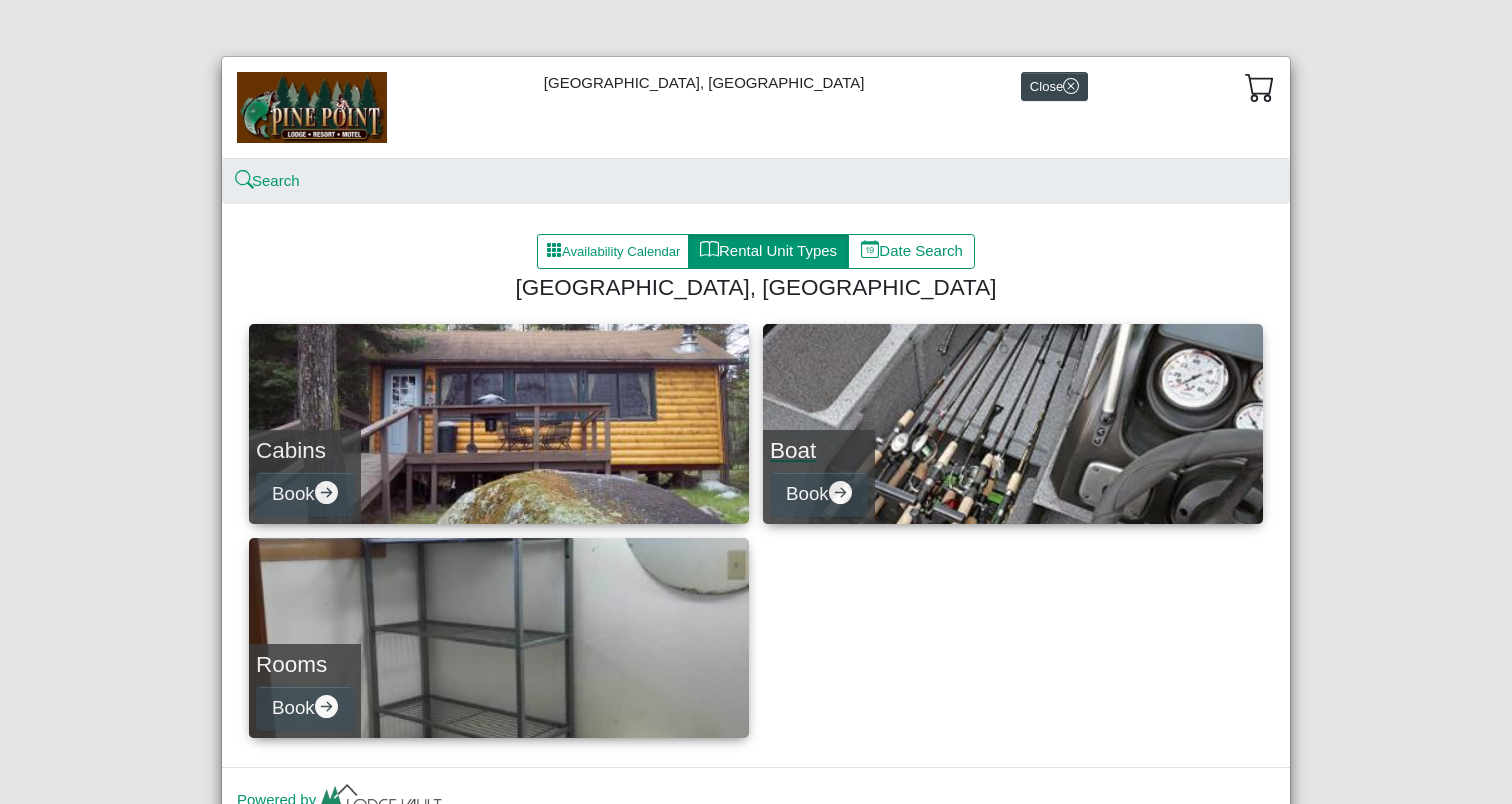 click on "Boat  Book" at bounding box center (1013, 424) 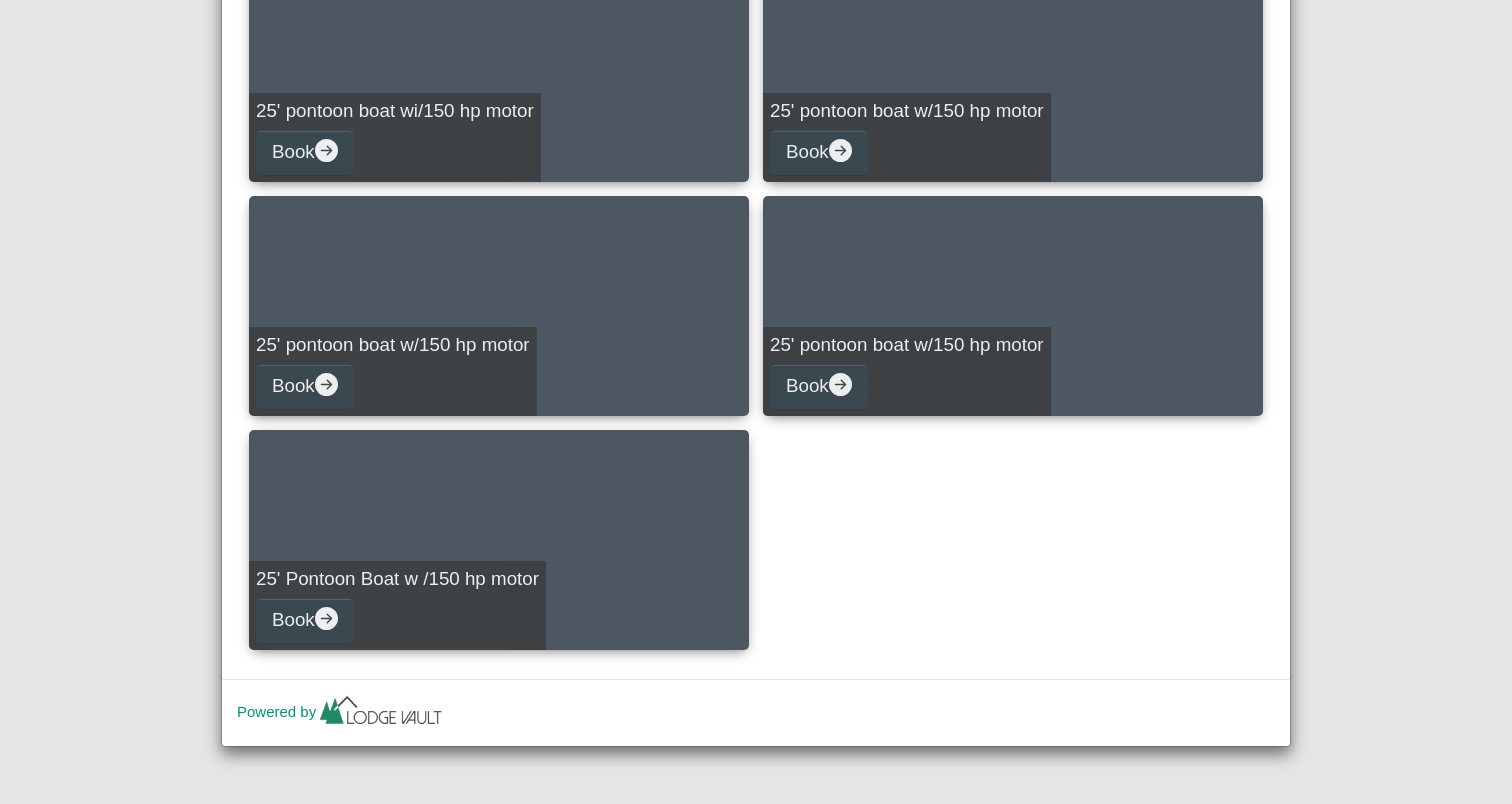 scroll, scrollTop: 1282, scrollLeft: 0, axis: vertical 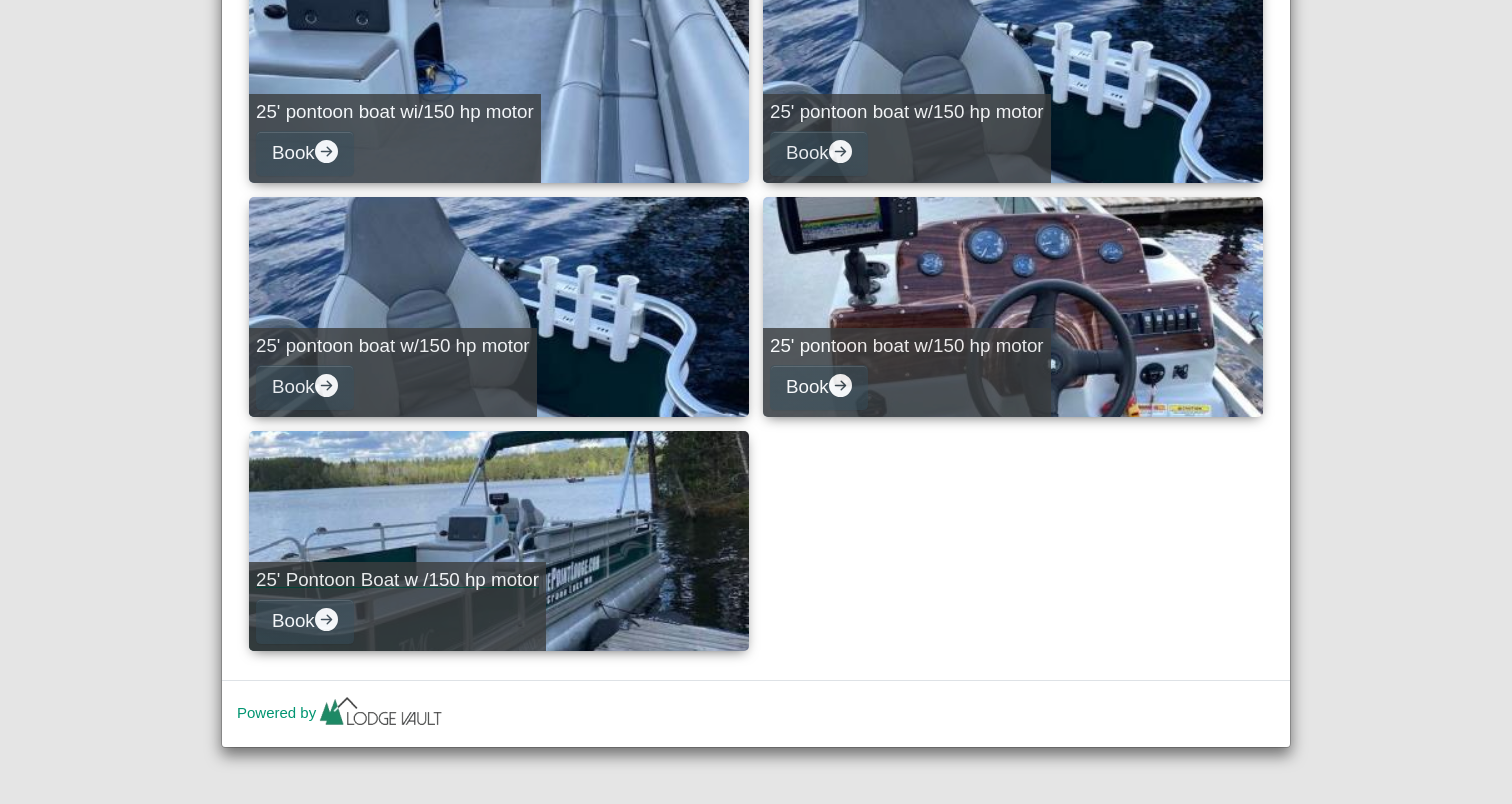 click on "25' Pontoon Boat w /150 hp motor   Book" at bounding box center (499, 541) 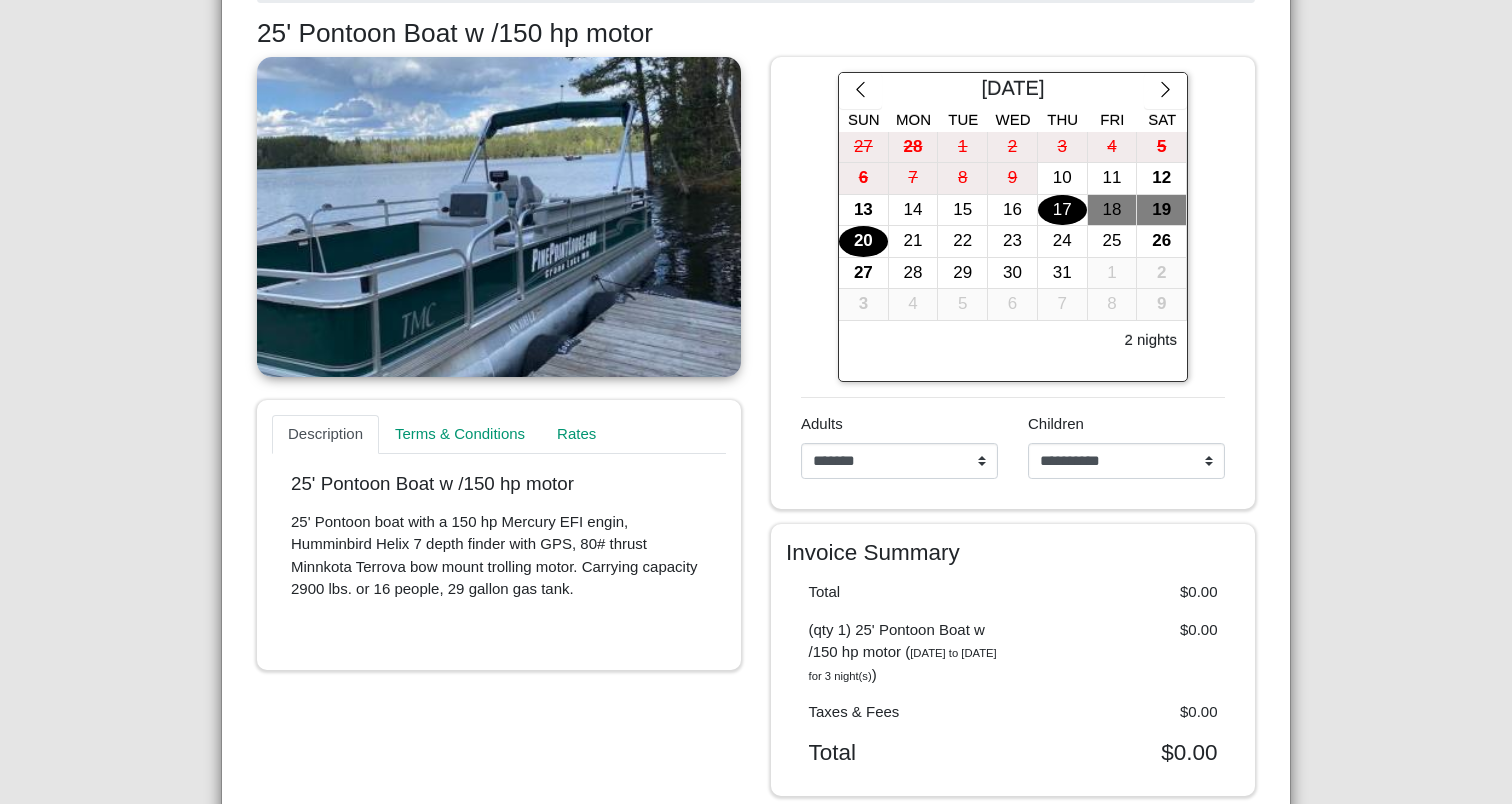 scroll, scrollTop: 292, scrollLeft: 0, axis: vertical 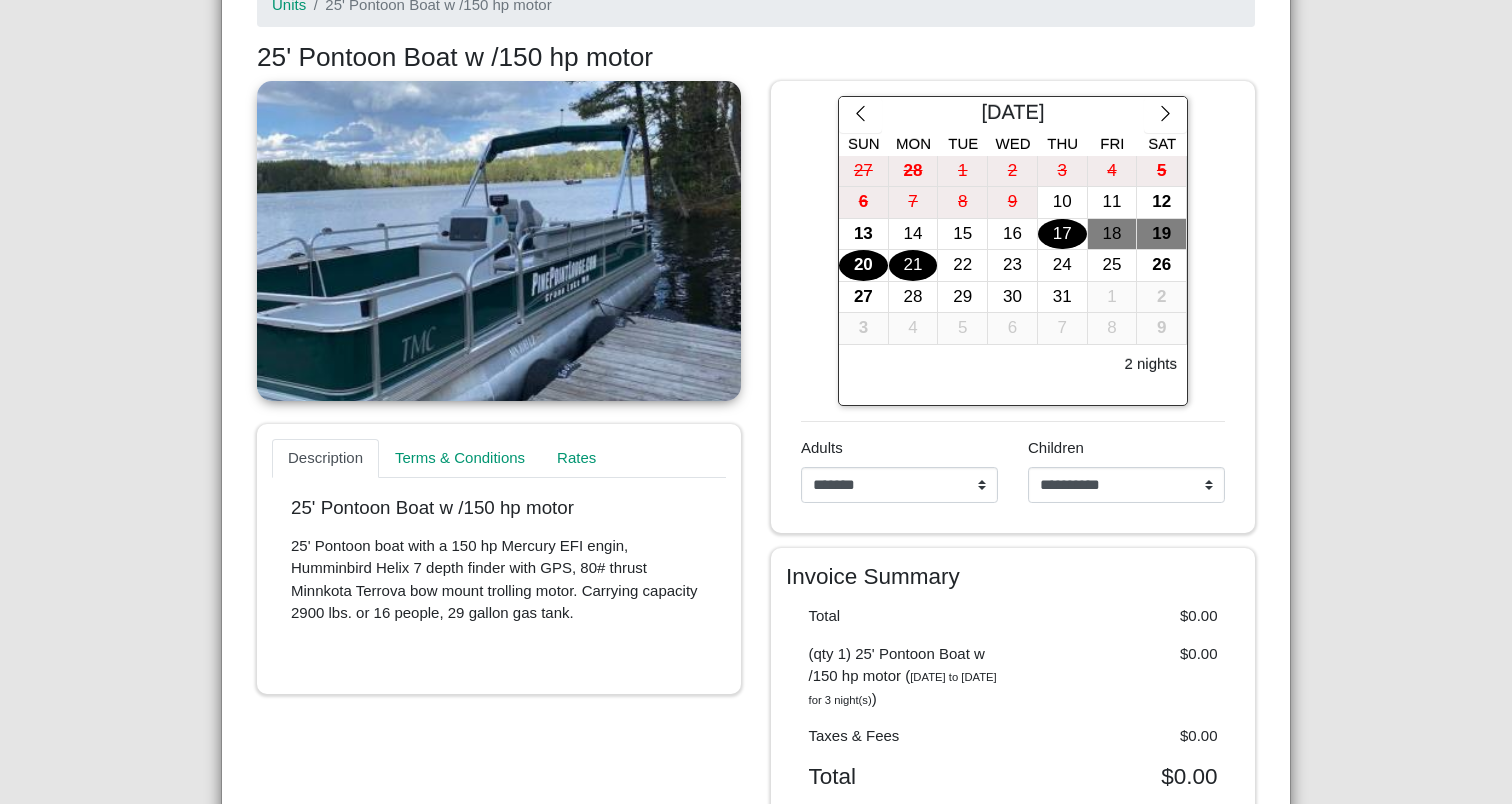 click on "21" at bounding box center [913, 265] 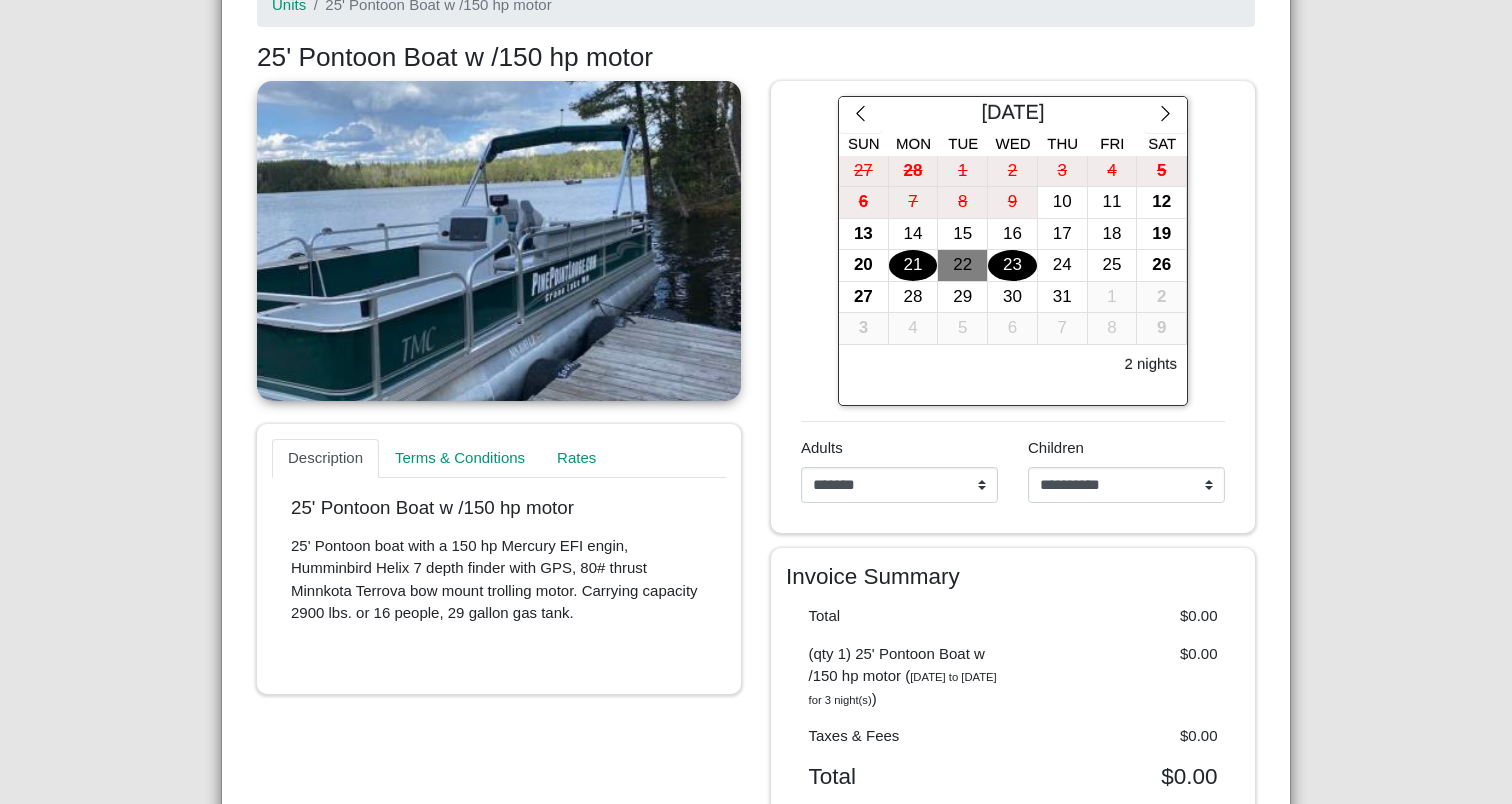 click on "23" at bounding box center (1012, 265) 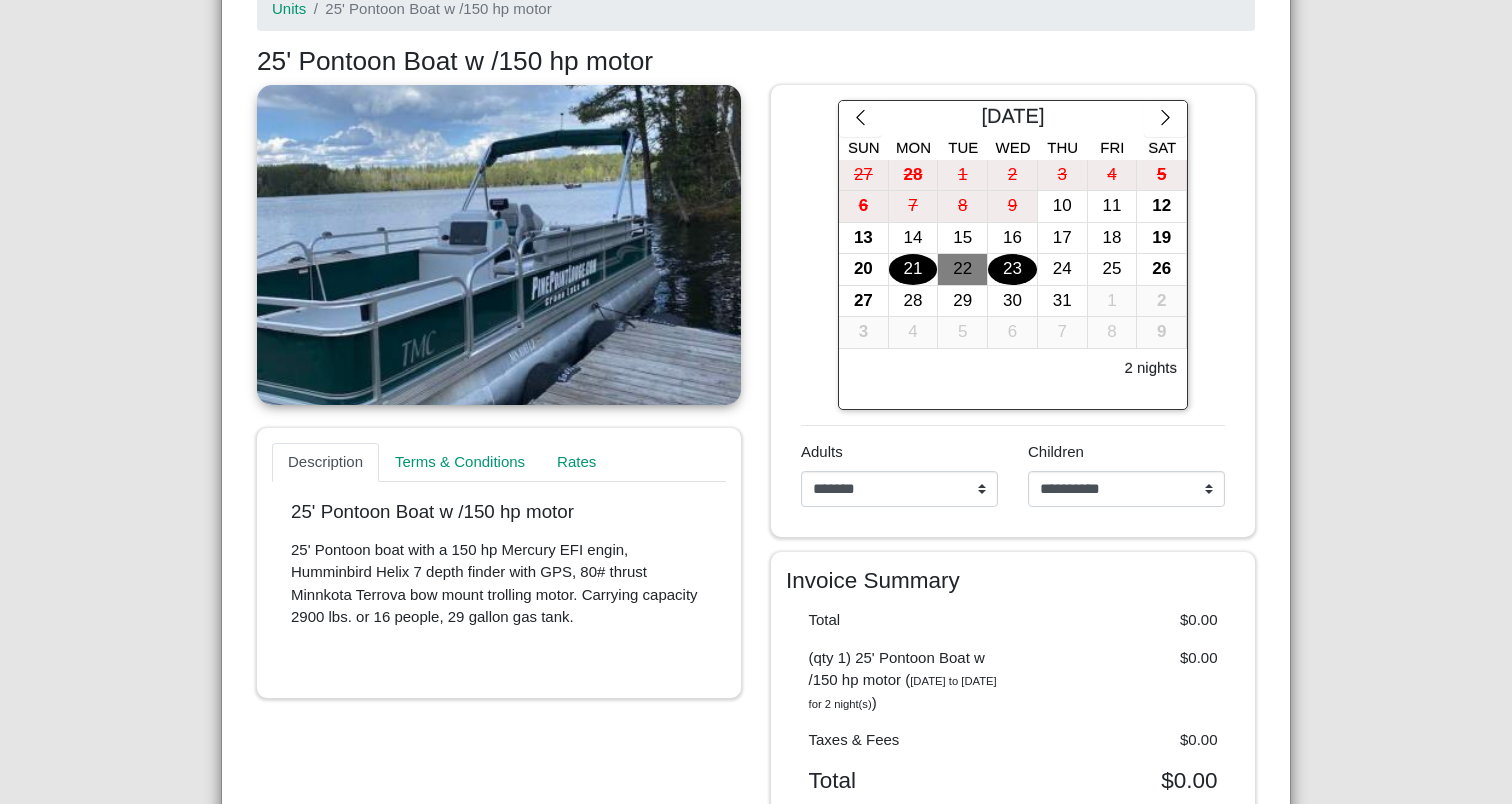 scroll, scrollTop: 225, scrollLeft: 0, axis: vertical 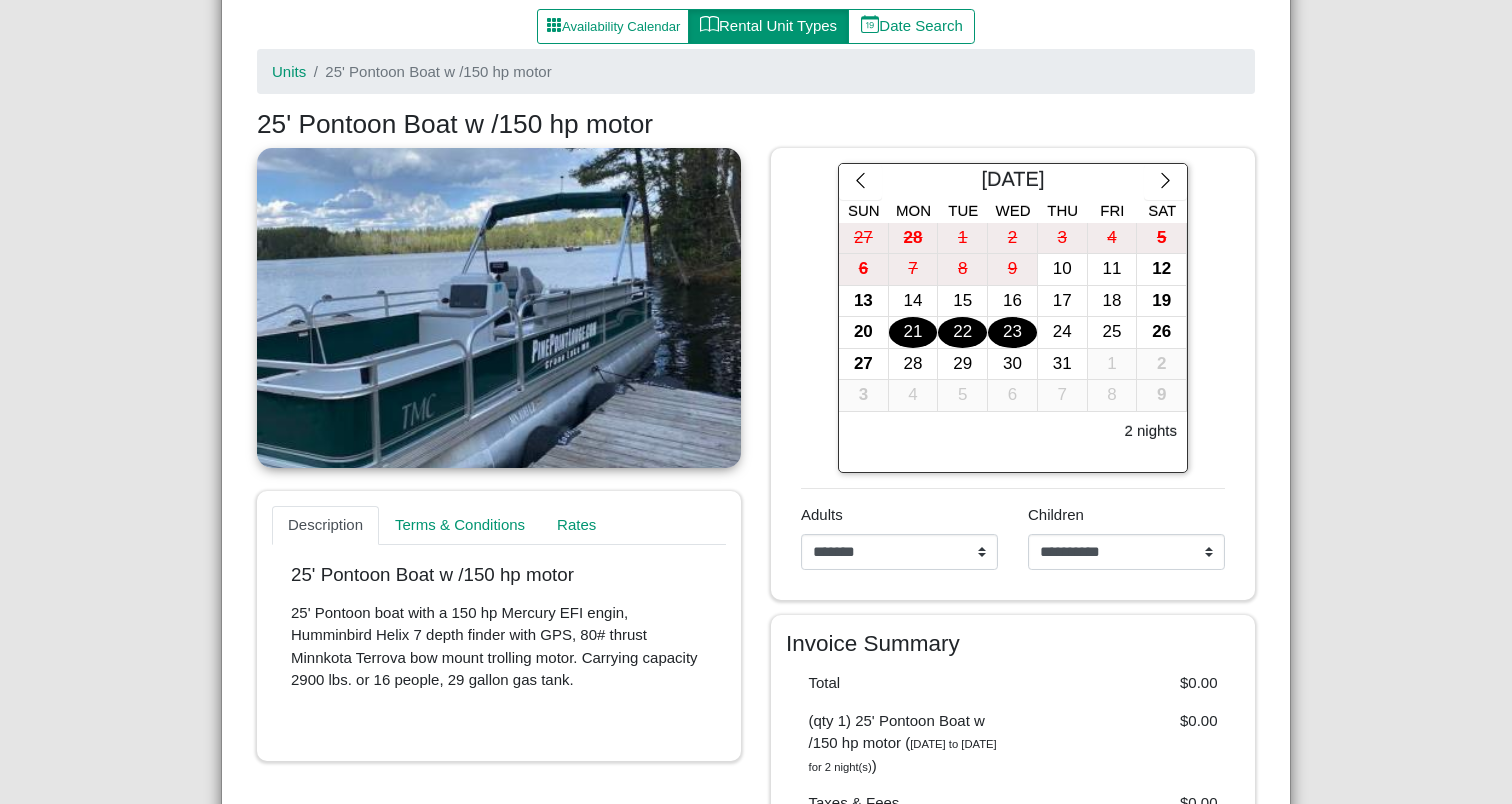 click on "22" at bounding box center (962, 332) 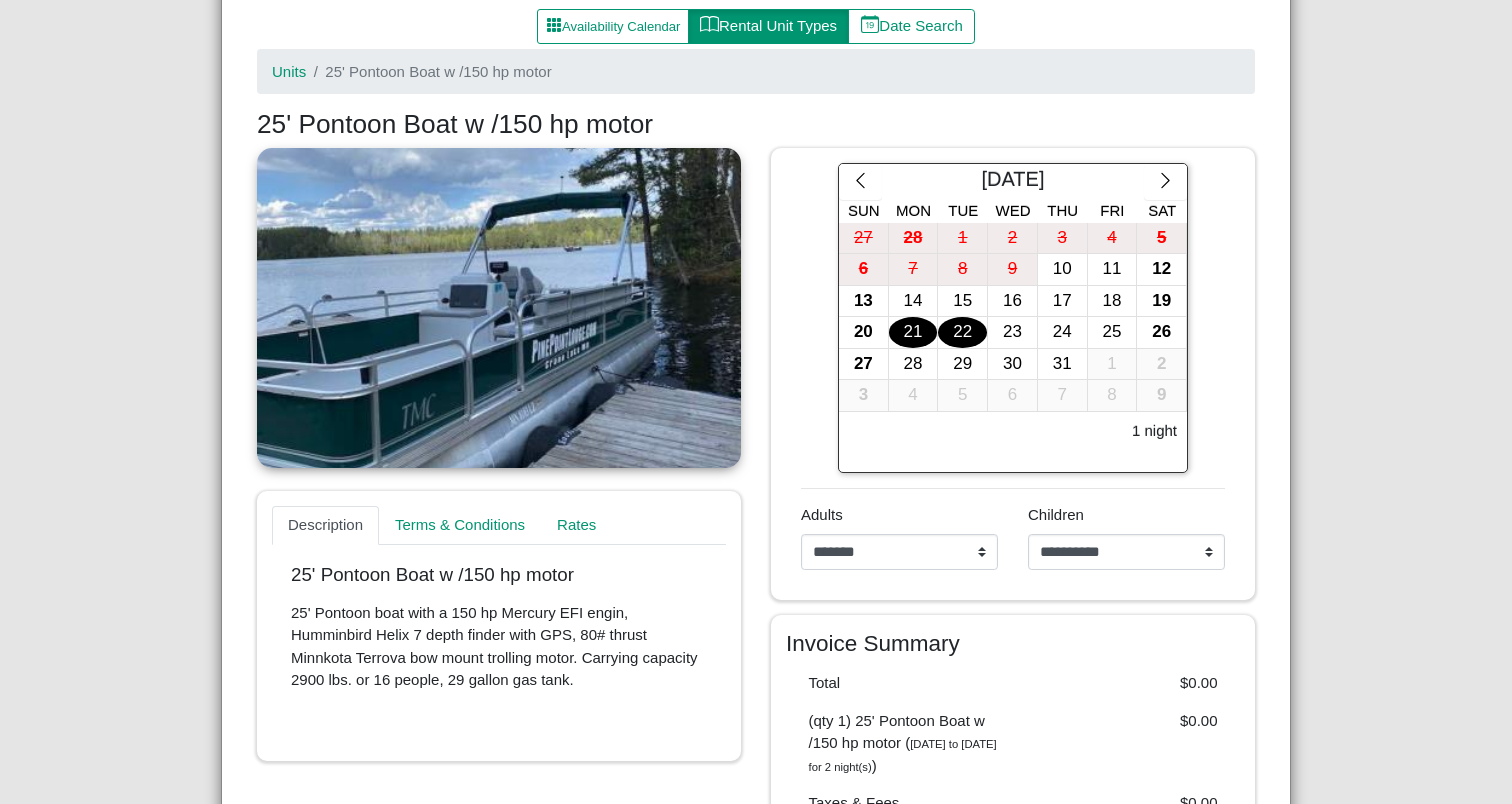 click on "21" at bounding box center [913, 332] 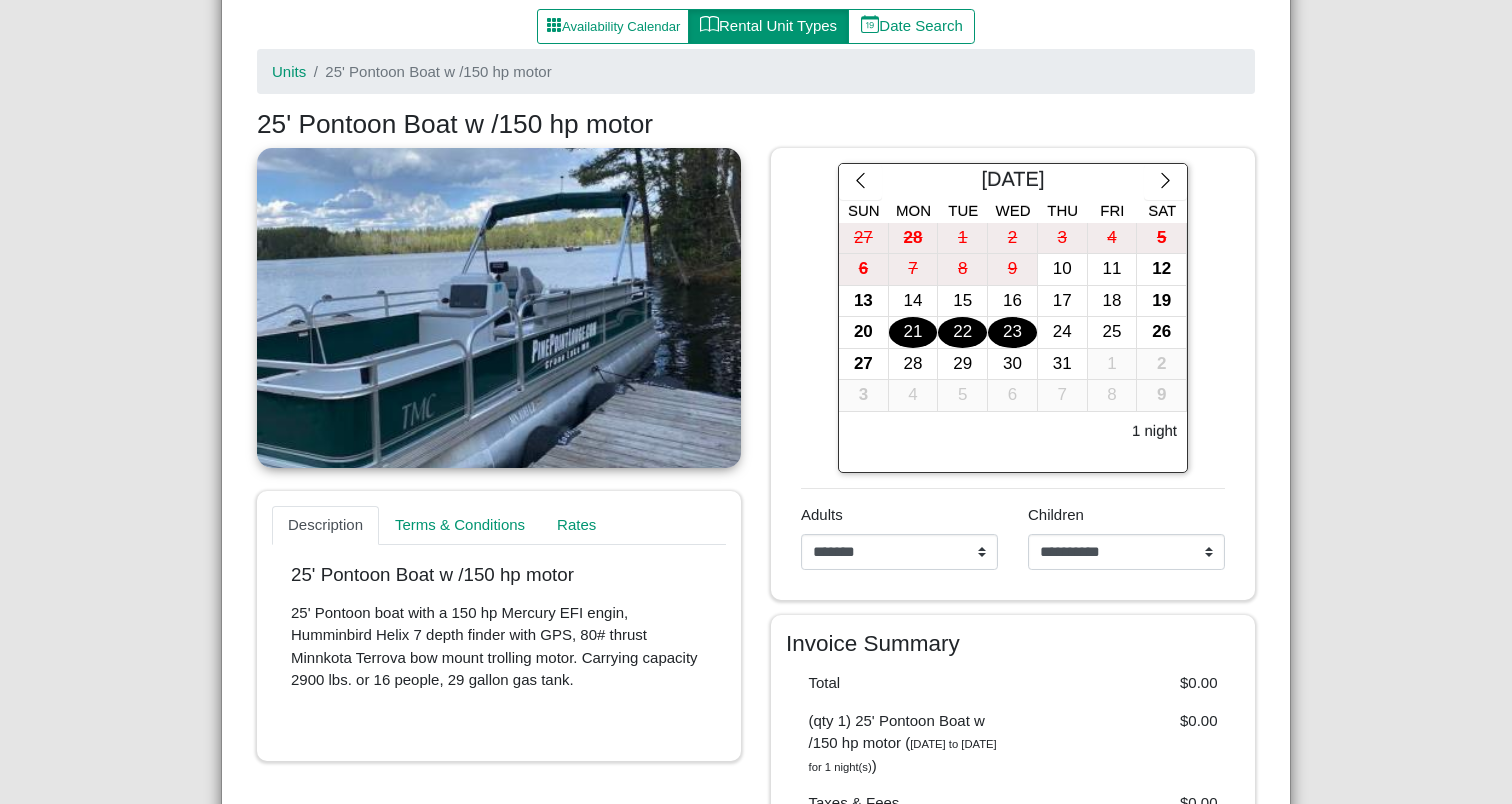 click on "23" at bounding box center [1012, 332] 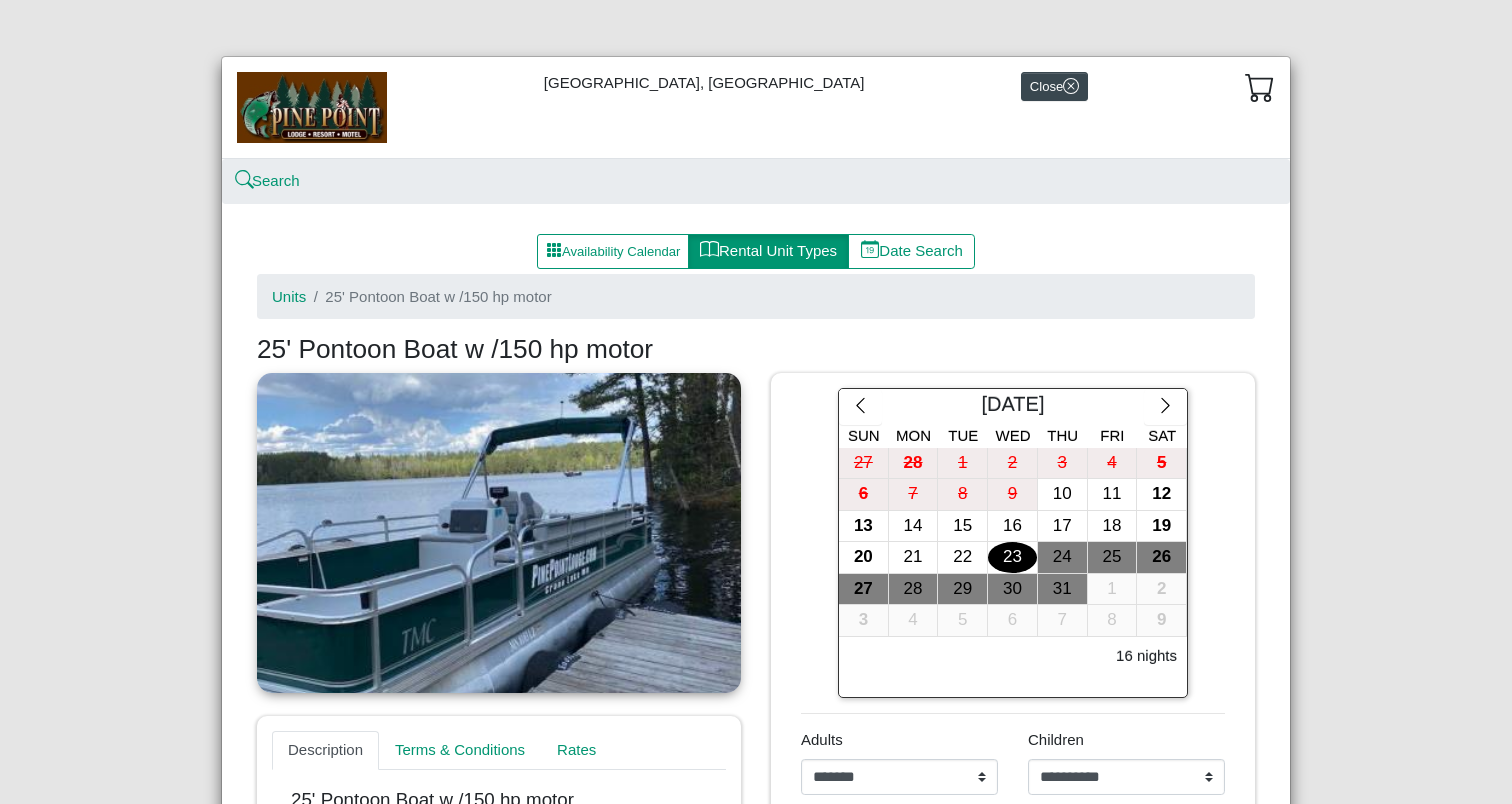 scroll, scrollTop: 0, scrollLeft: 0, axis: both 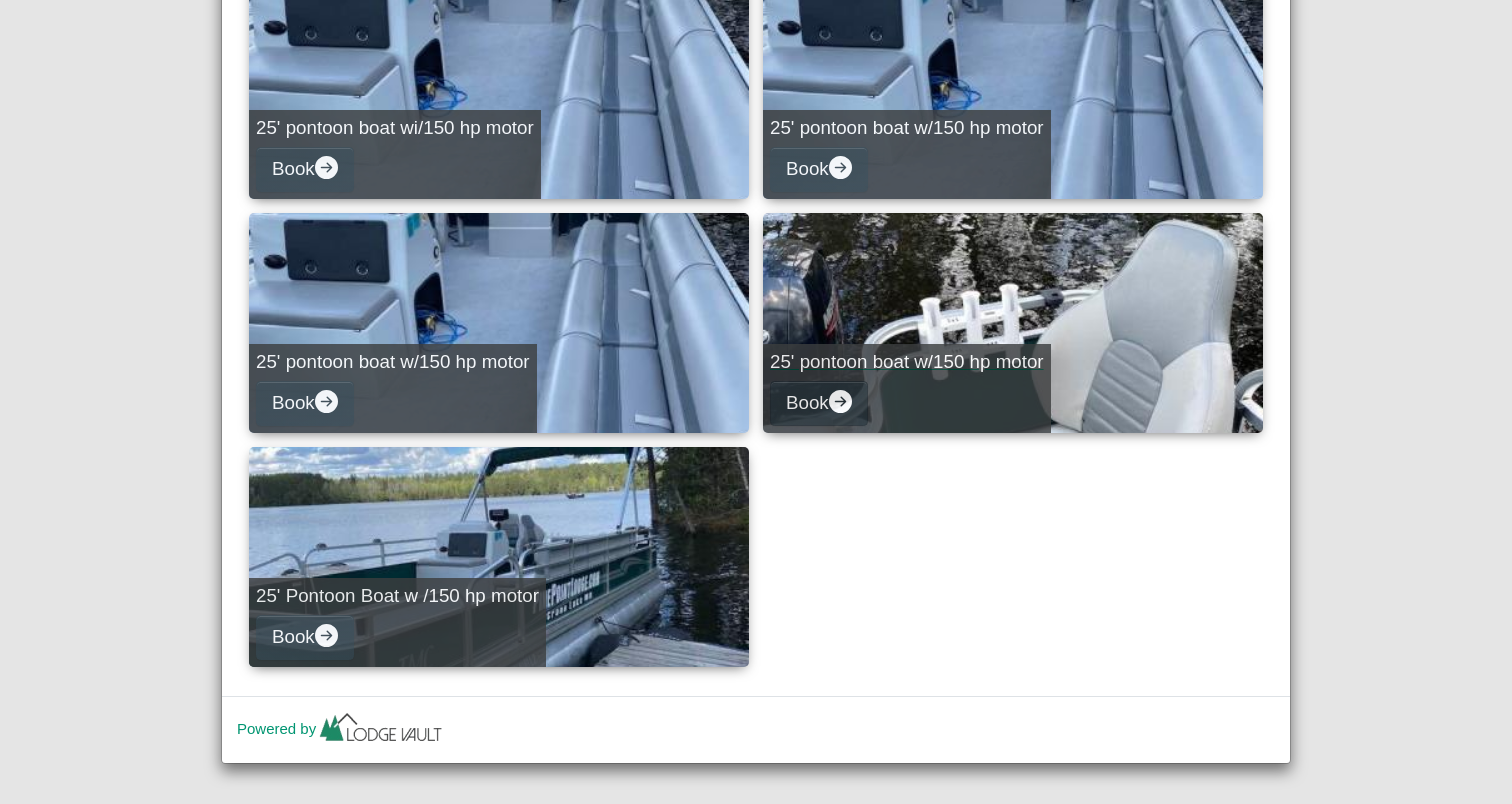 click on "Book" at bounding box center [819, 403] 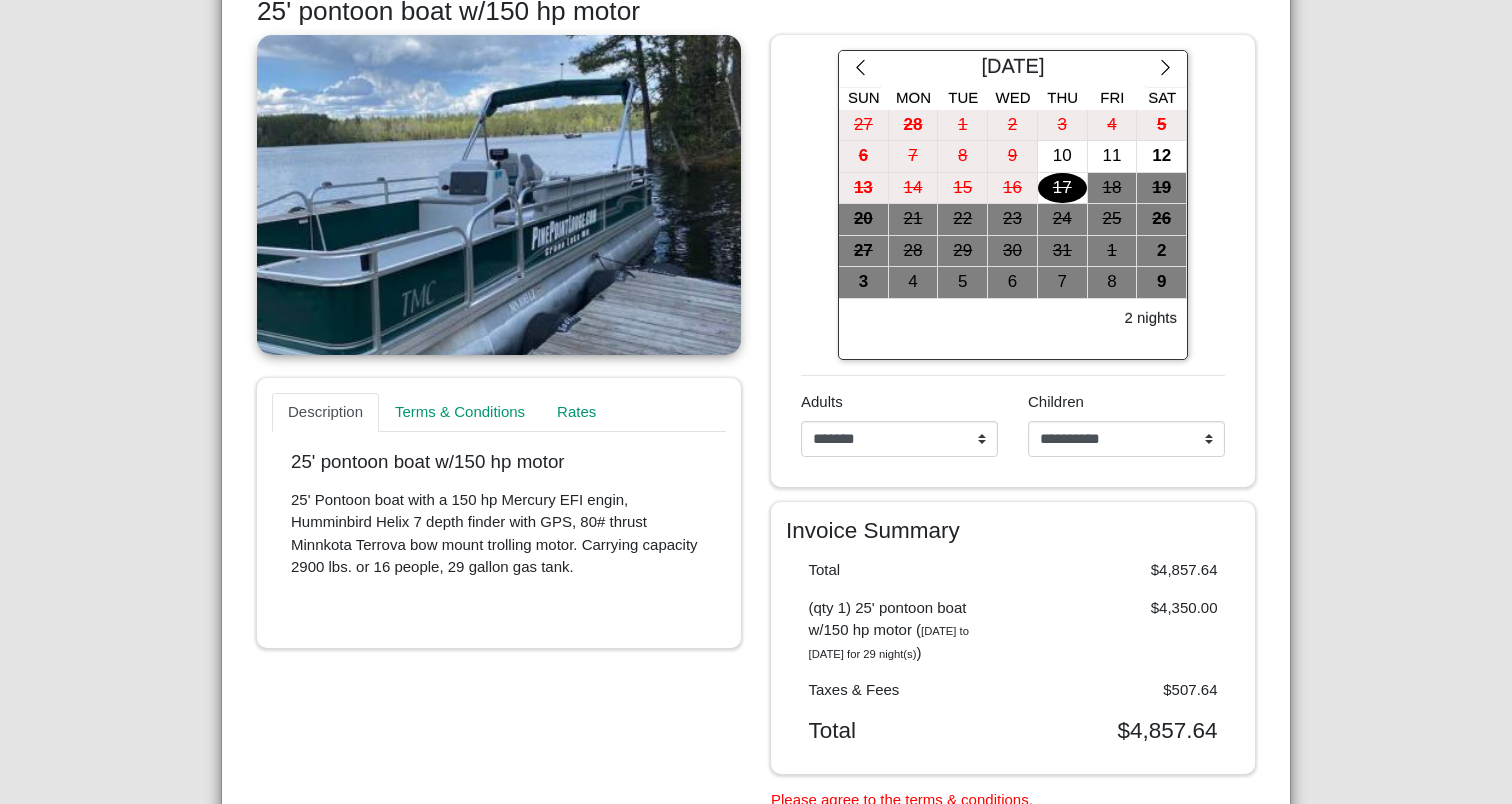 scroll, scrollTop: 325, scrollLeft: 0, axis: vertical 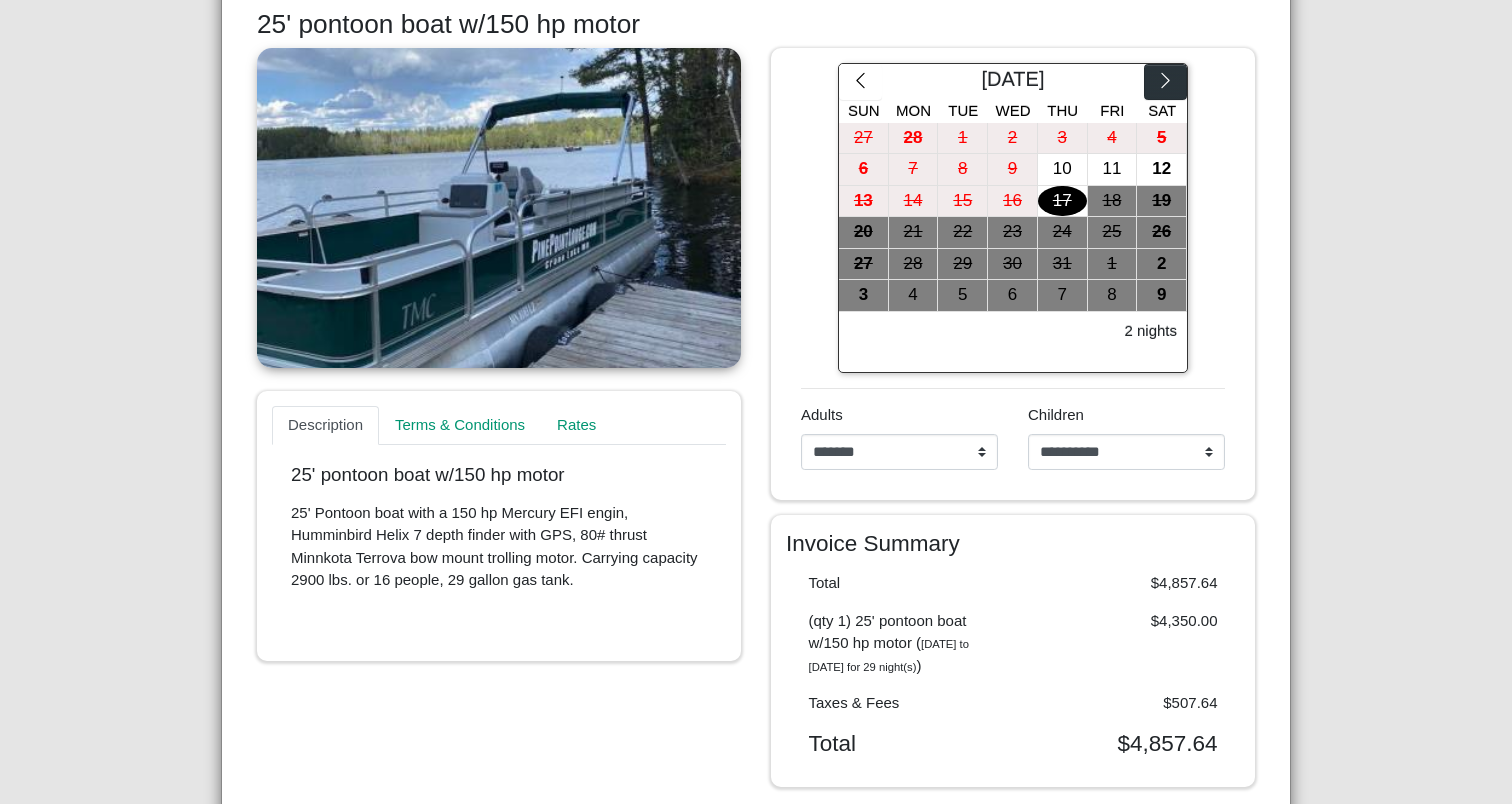 click 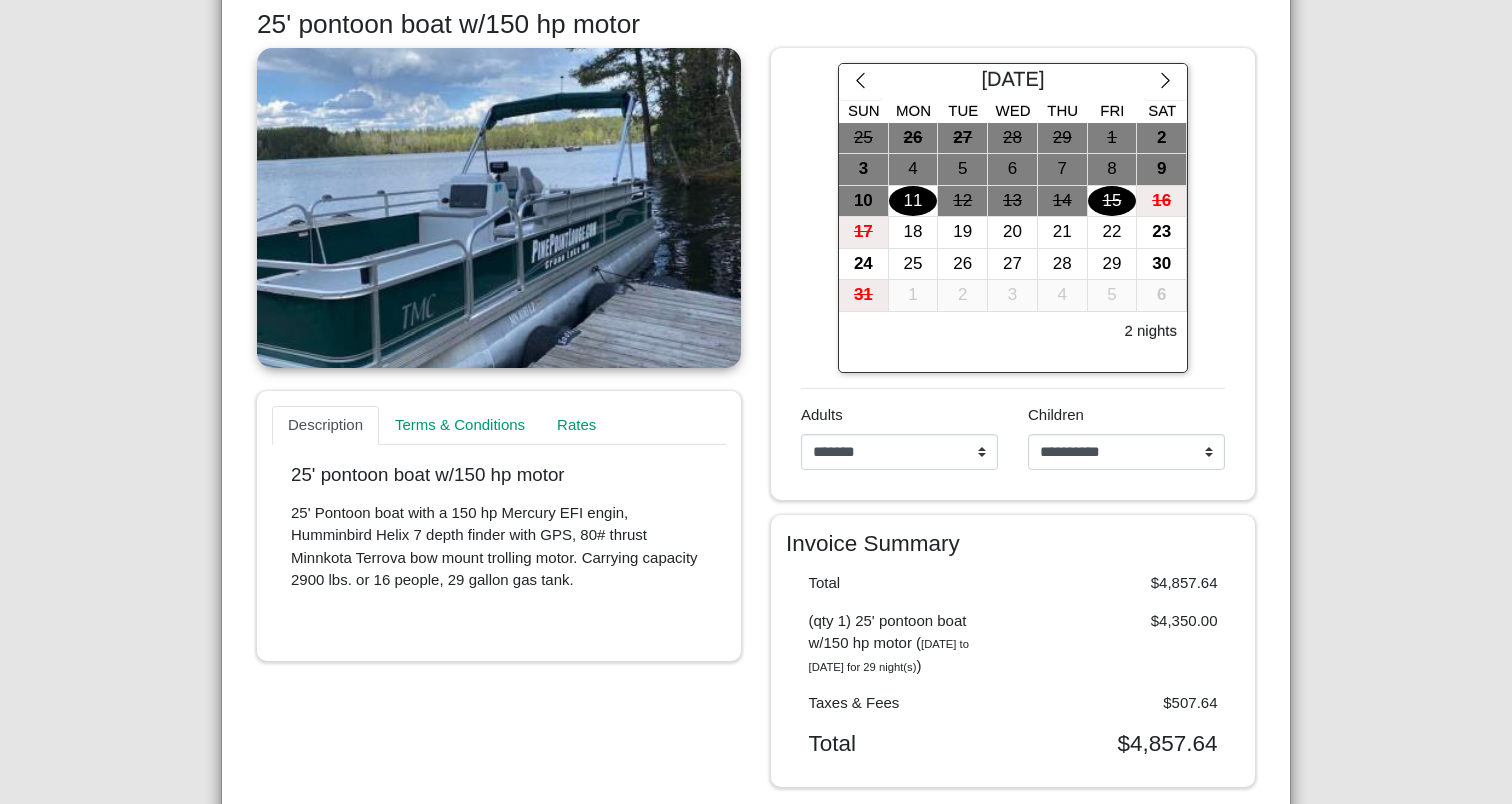 click on "11" at bounding box center [913, 201] 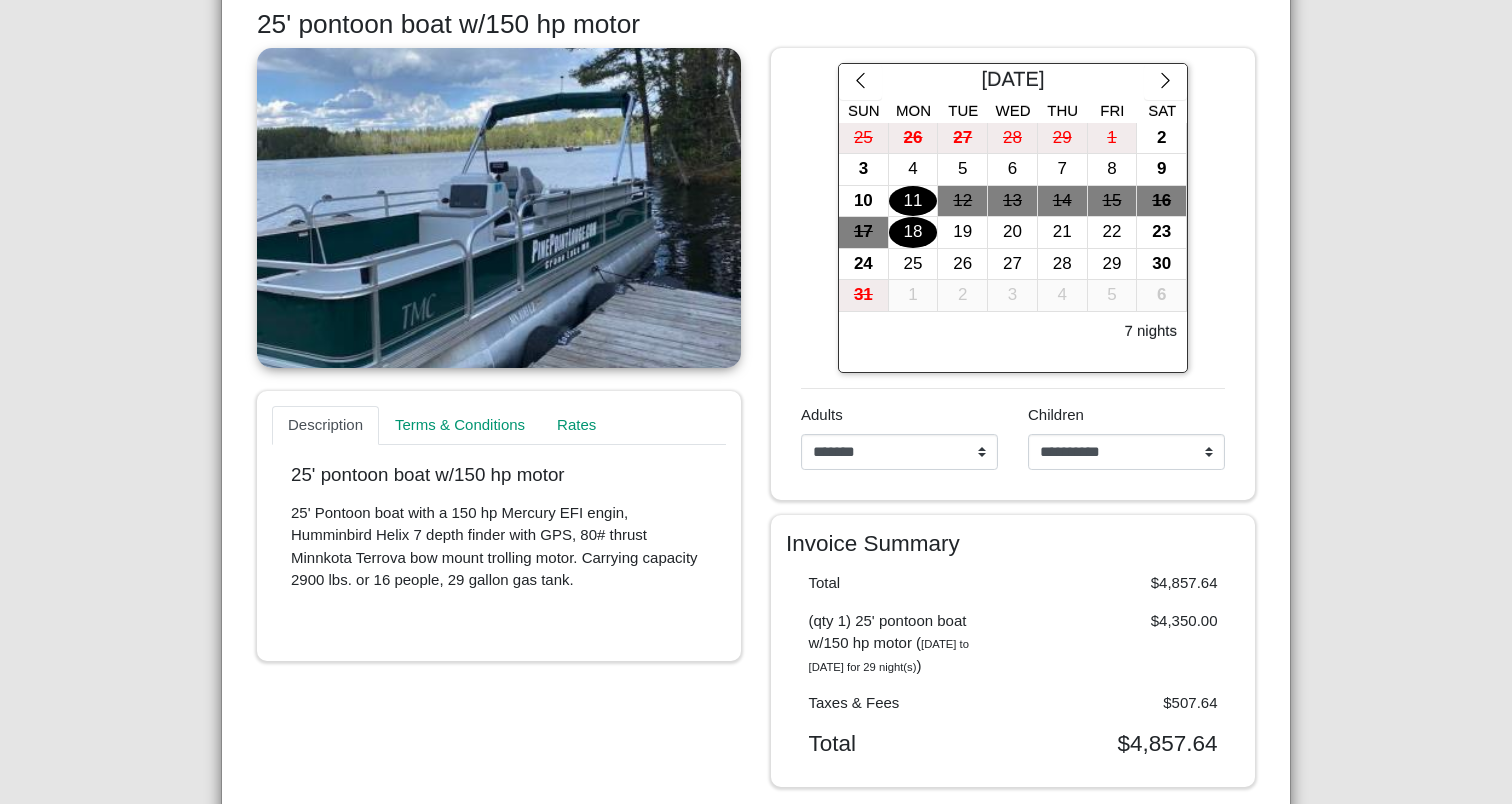 click on "18" at bounding box center [913, 232] 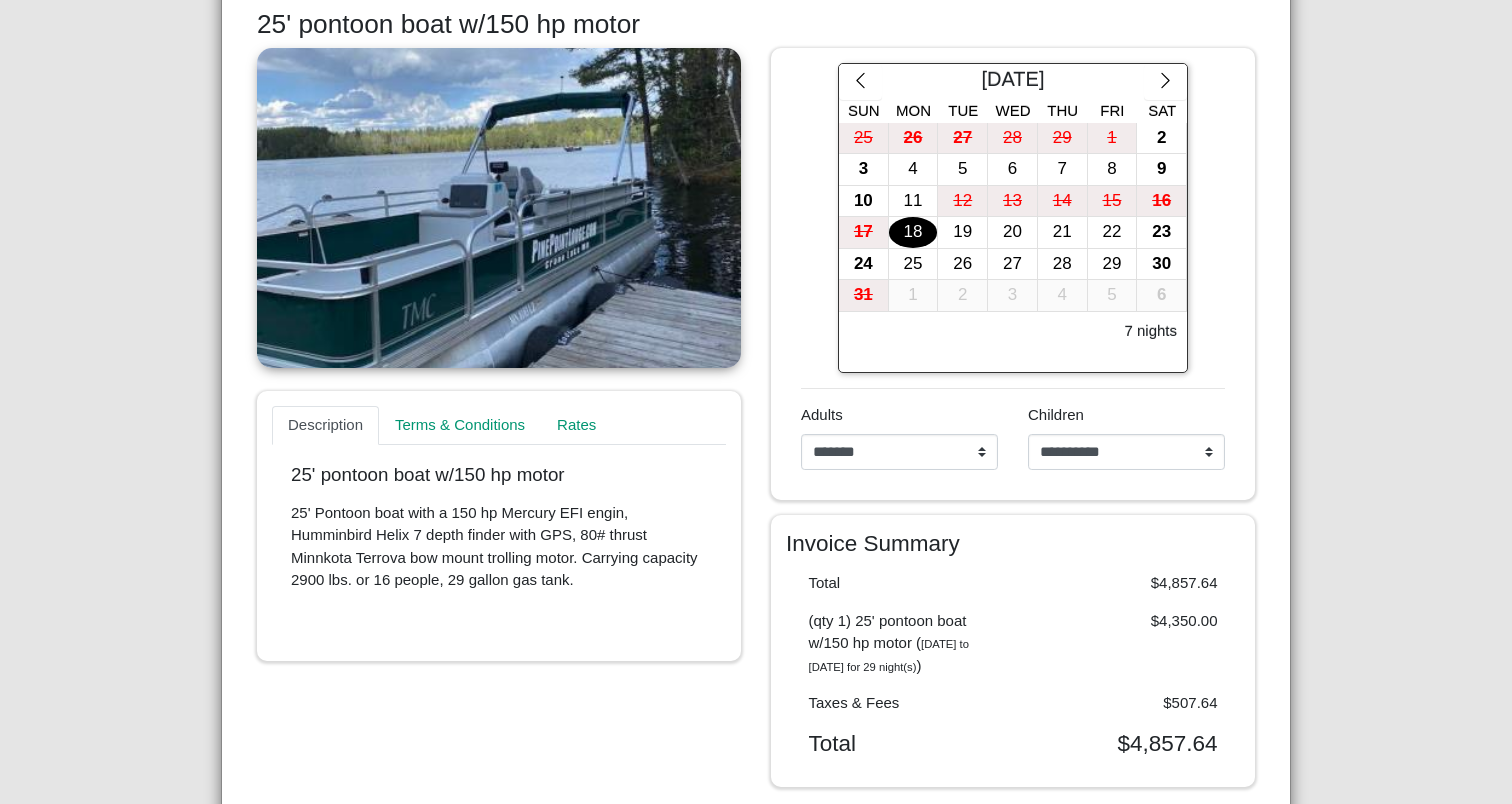 click on "18" at bounding box center [913, 232] 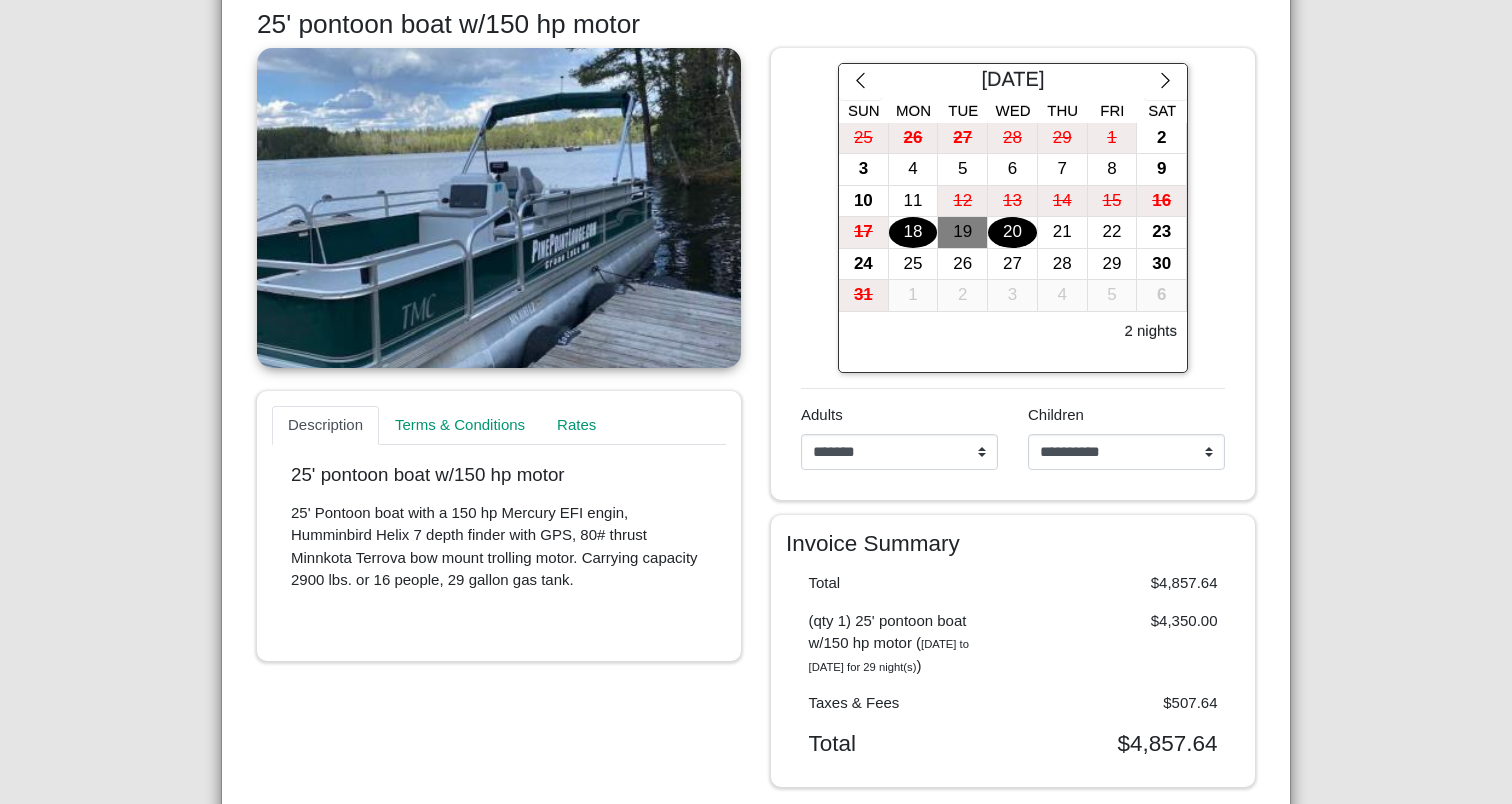 click on "20" at bounding box center [1012, 232] 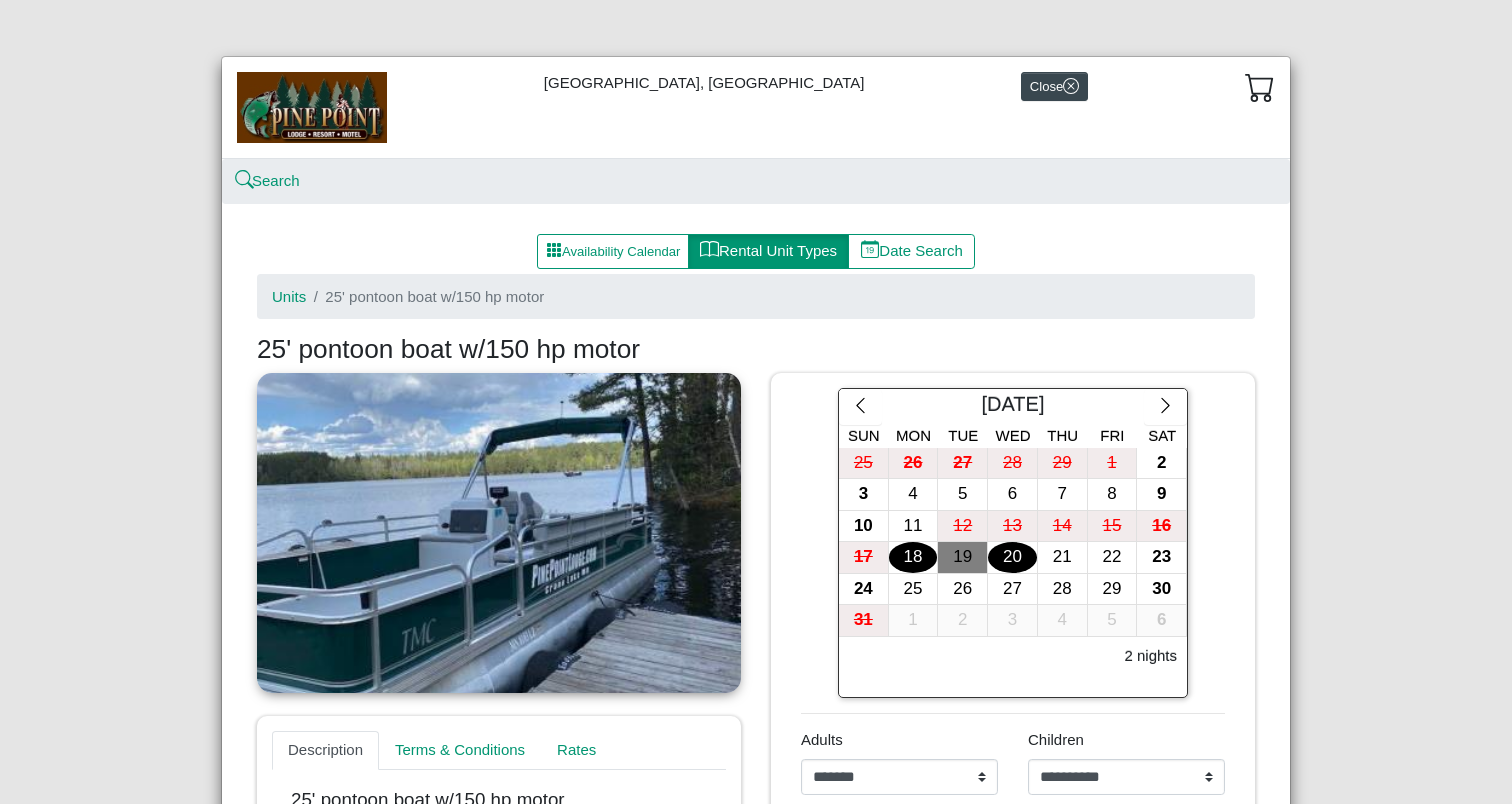 scroll, scrollTop: 0, scrollLeft: 0, axis: both 